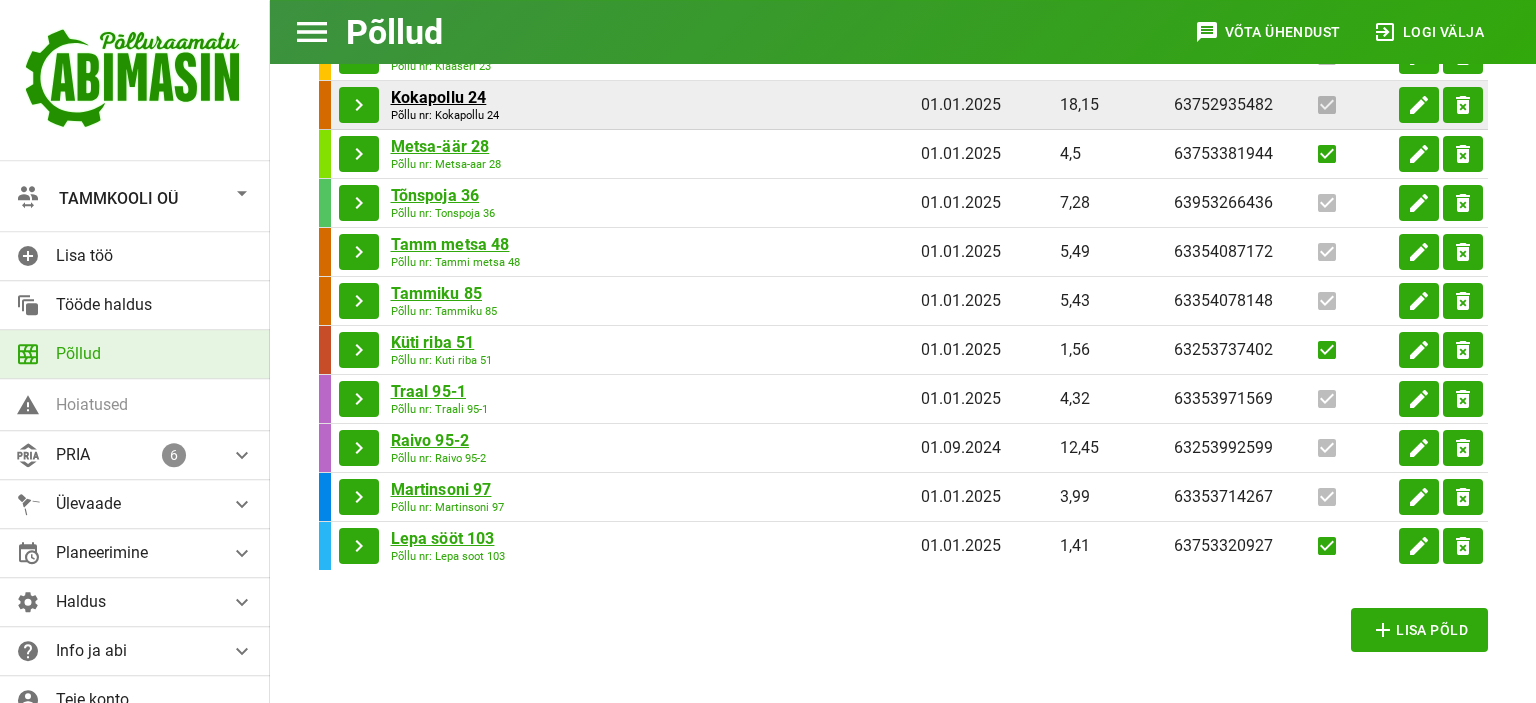 scroll, scrollTop: 651, scrollLeft: 0, axis: vertical 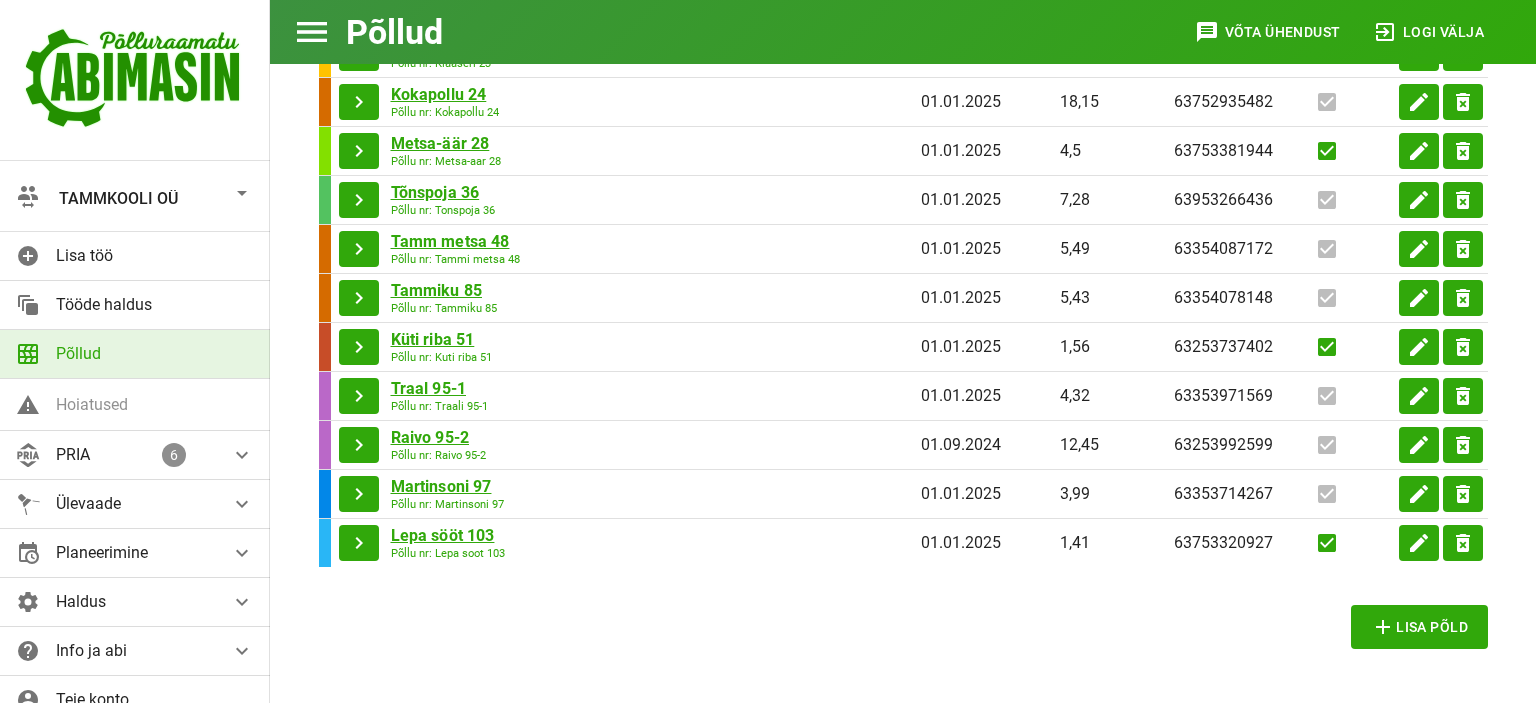 click at bounding box center [242, 193] 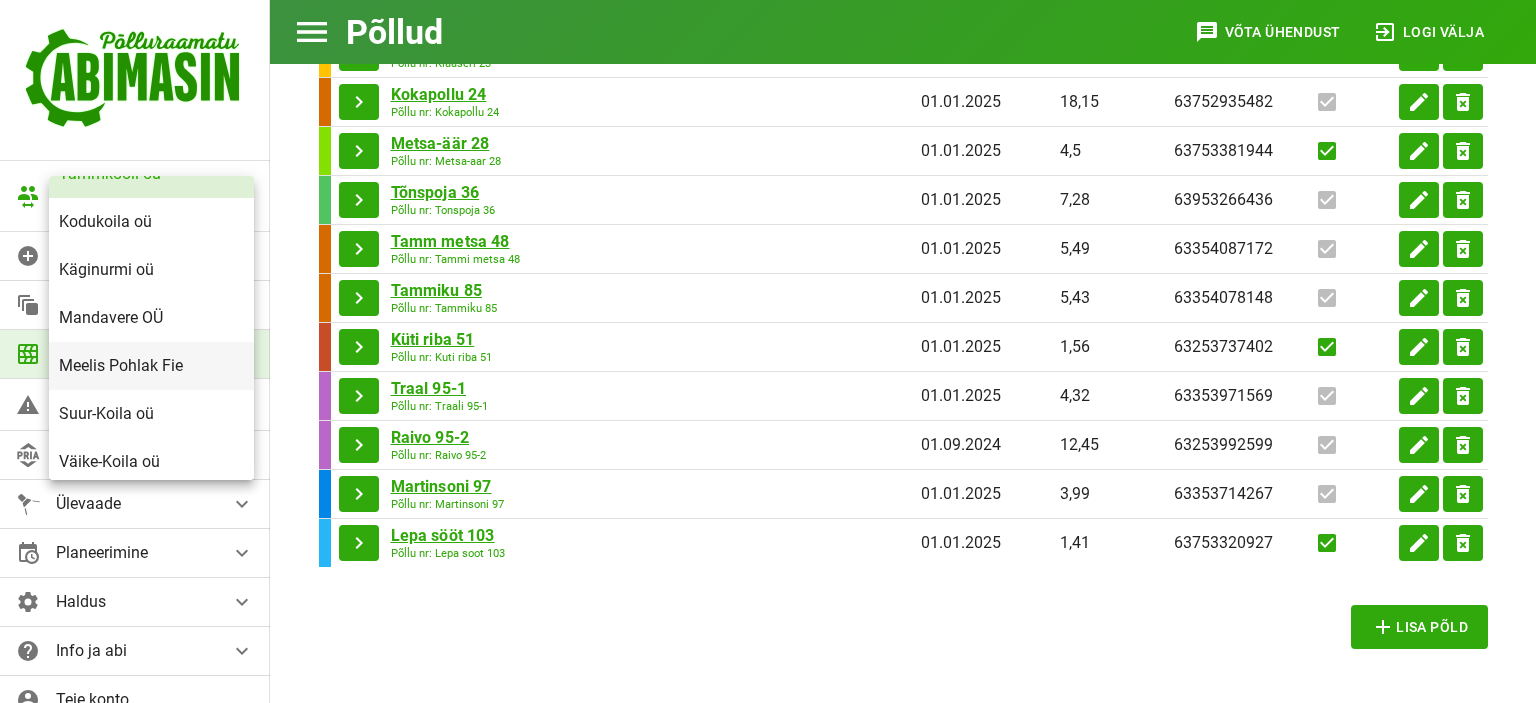 scroll, scrollTop: 48, scrollLeft: 0, axis: vertical 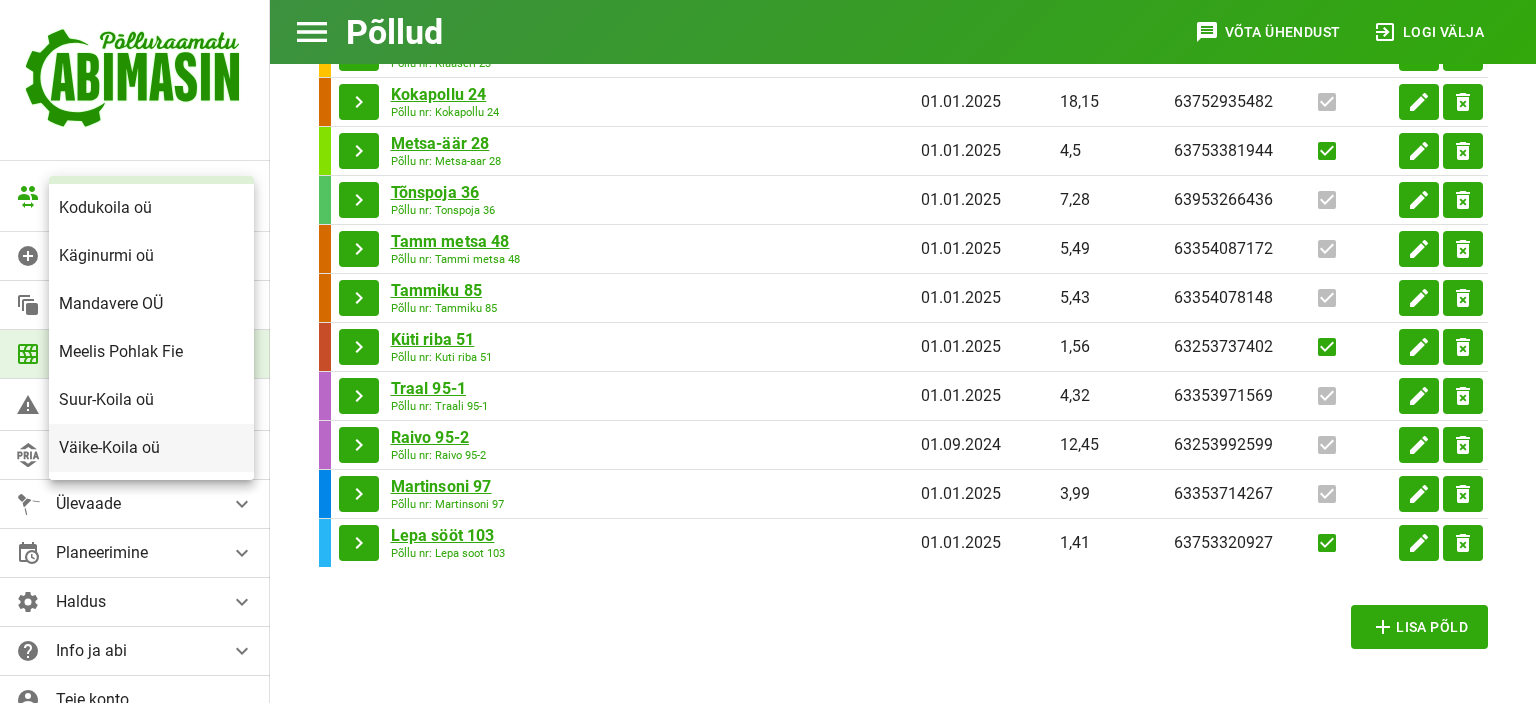 click on "Väike-Koila oü" at bounding box center (151, 447) 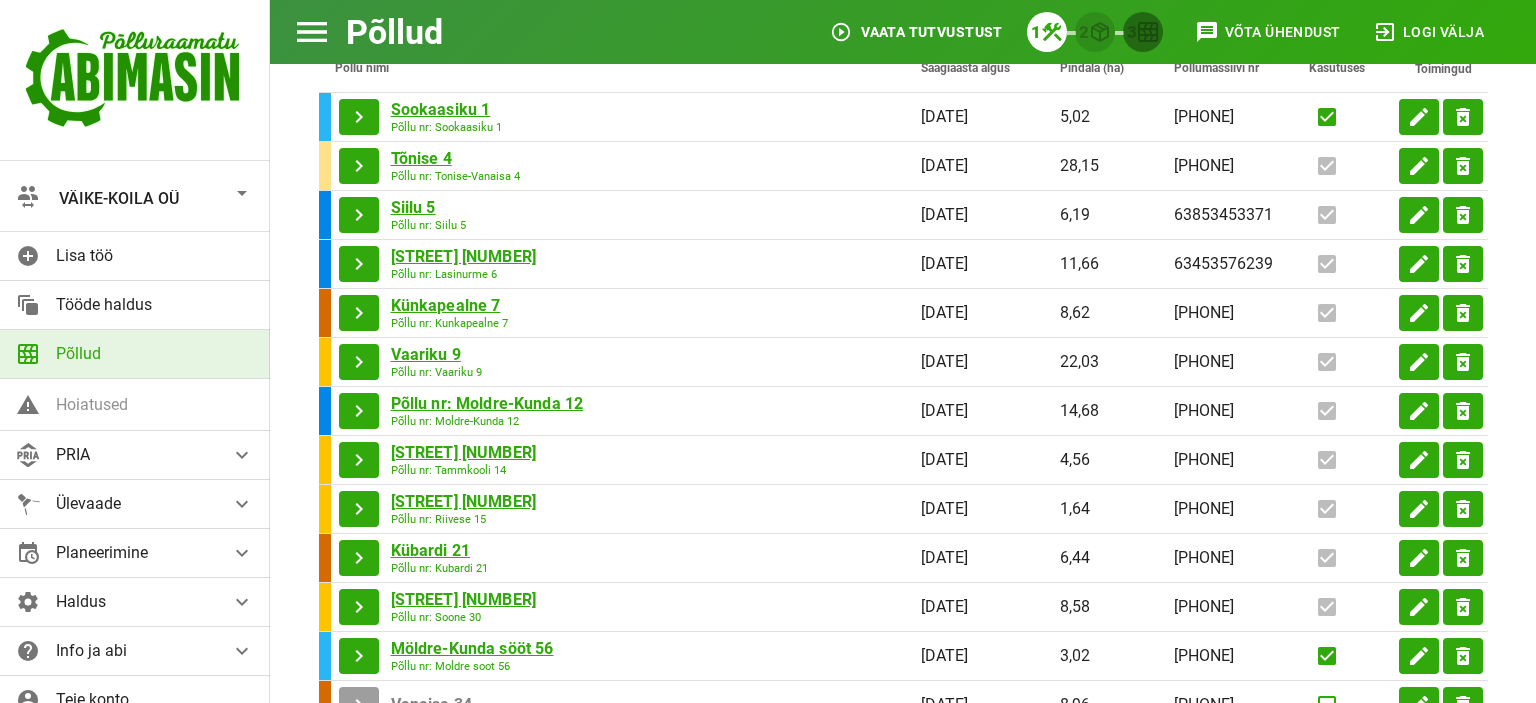 scroll, scrollTop: 545, scrollLeft: 0, axis: vertical 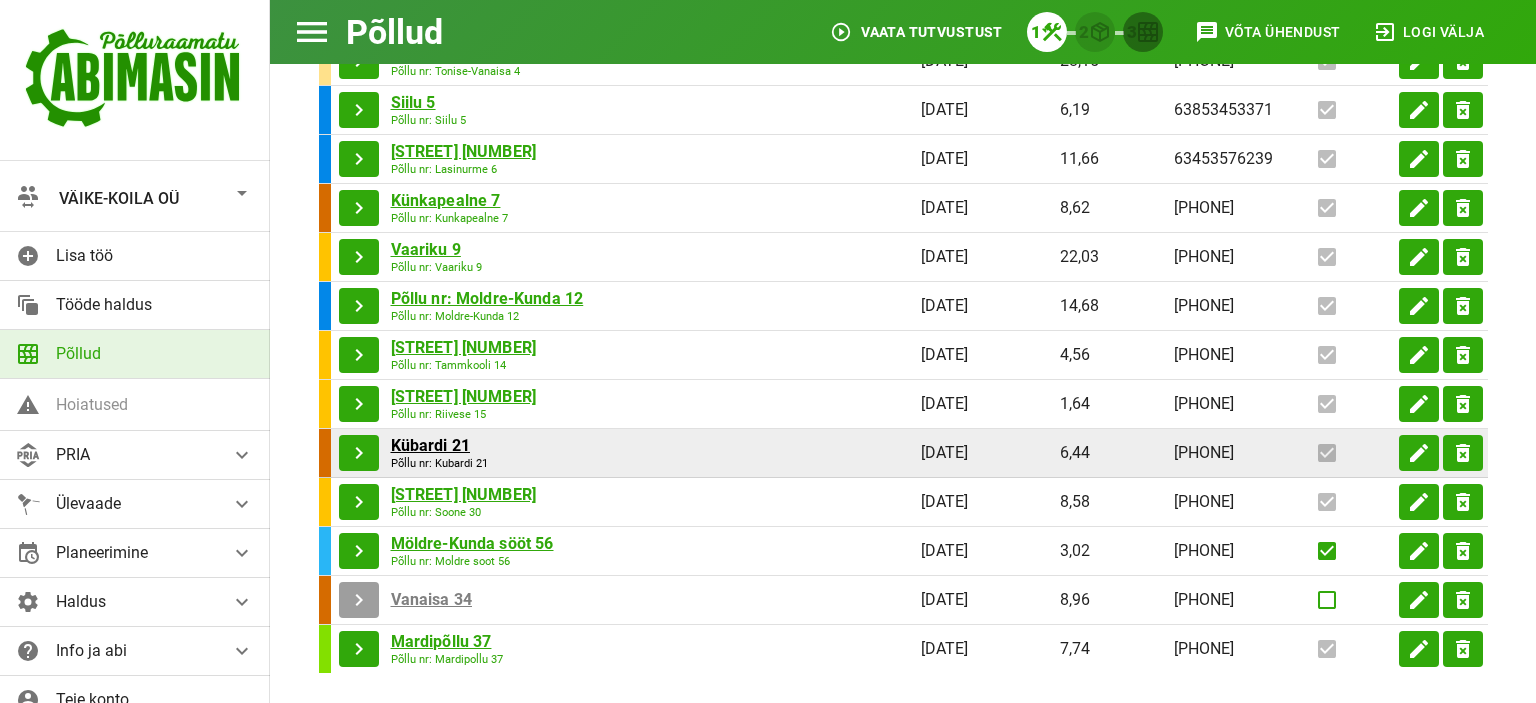 click on "Kübardi 21" at bounding box center [441, 5] 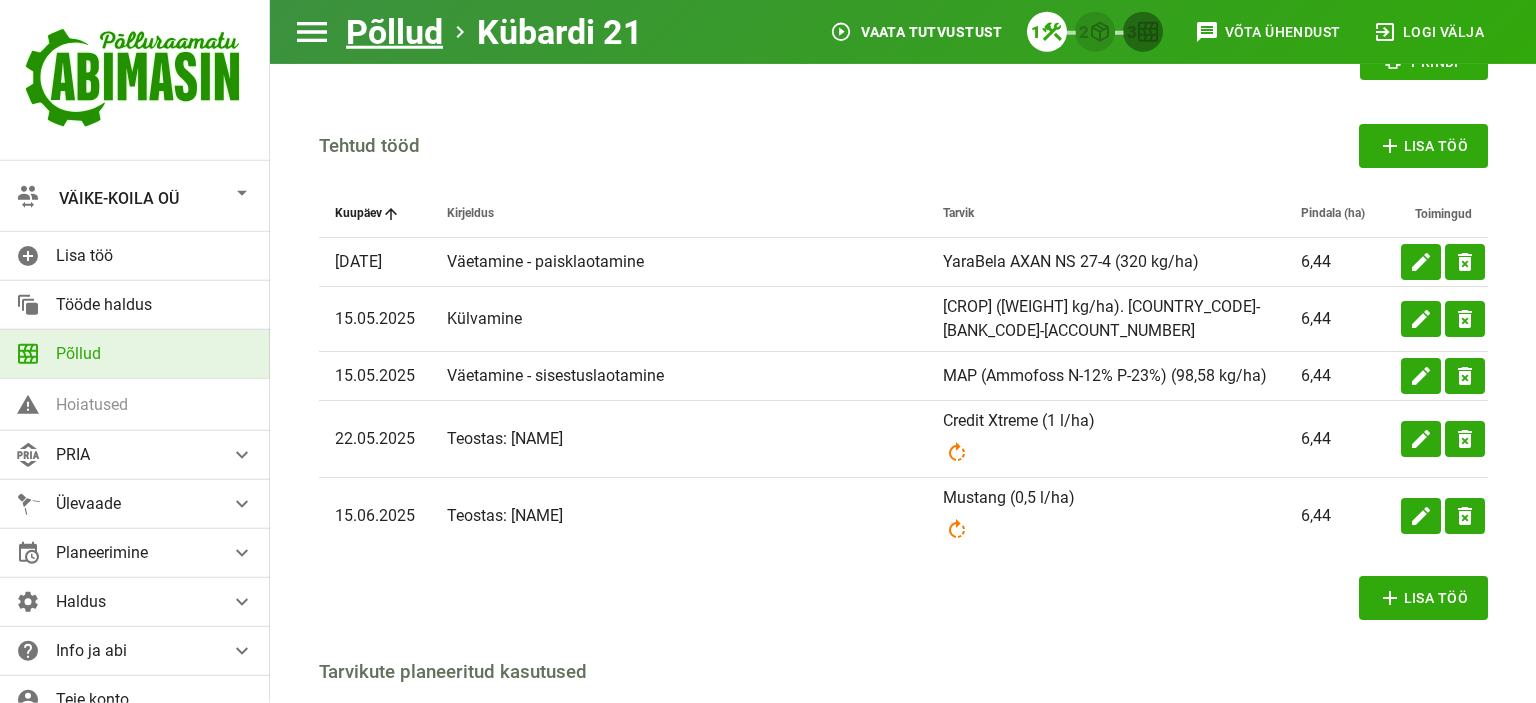 scroll, scrollTop: 633, scrollLeft: 0, axis: vertical 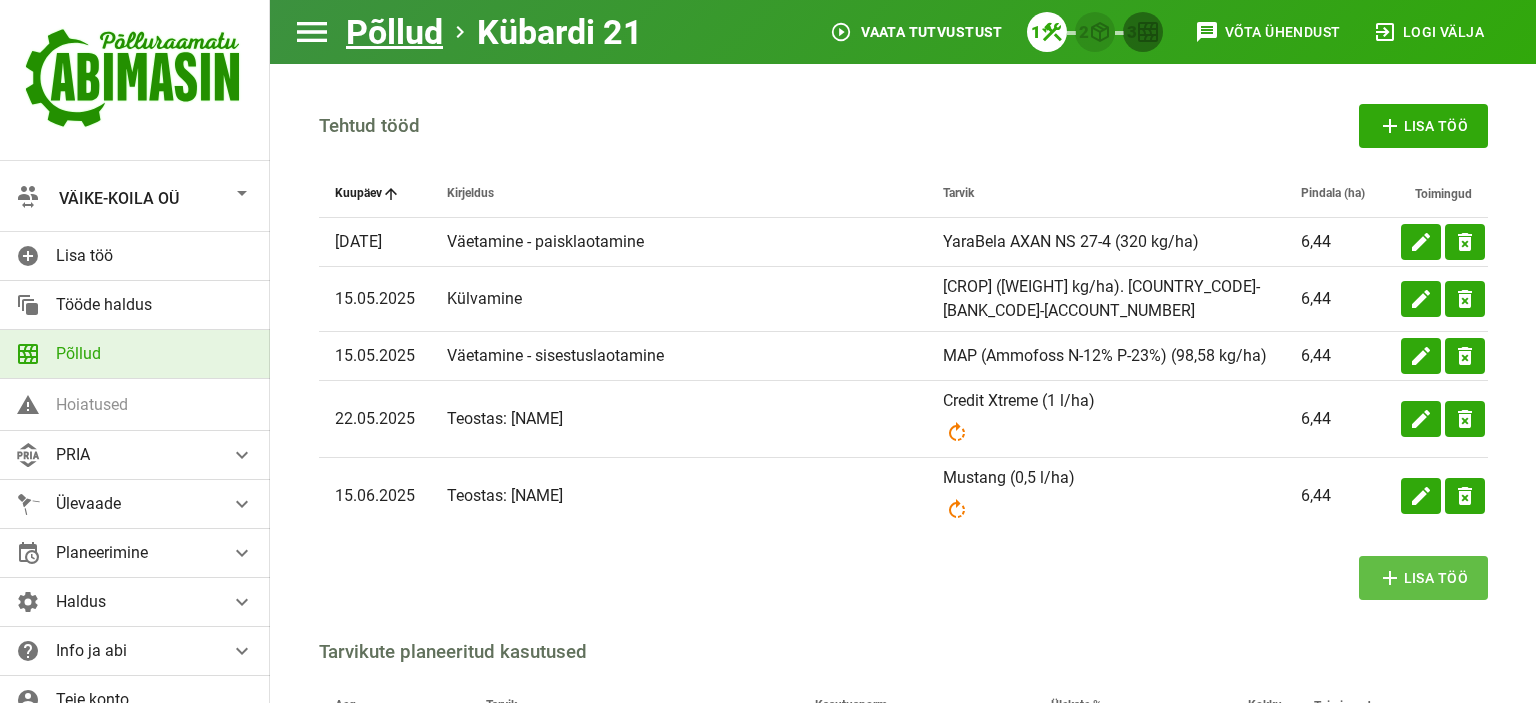 click on "add  Lisa töö" at bounding box center (1423, 578) 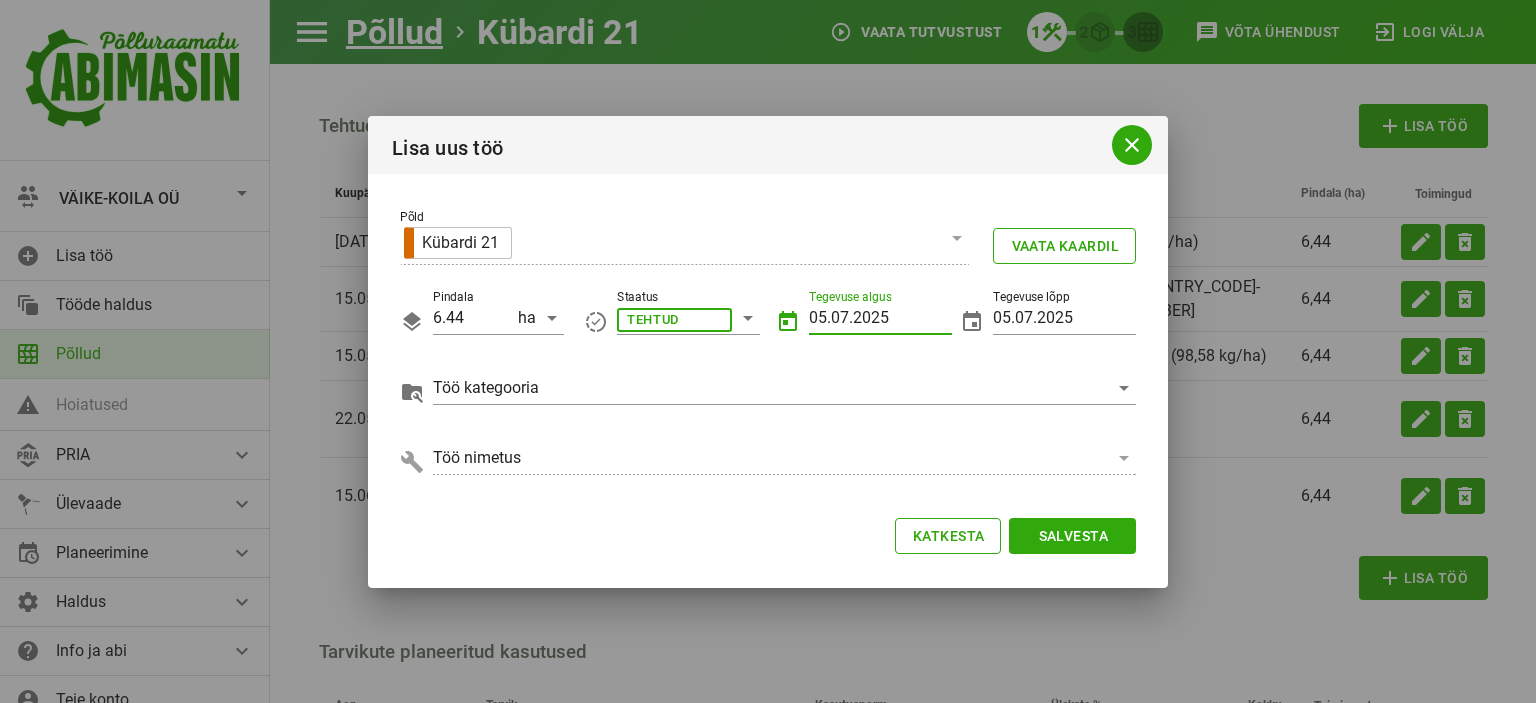 click on "05.07.2025" at bounding box center [880, 318] 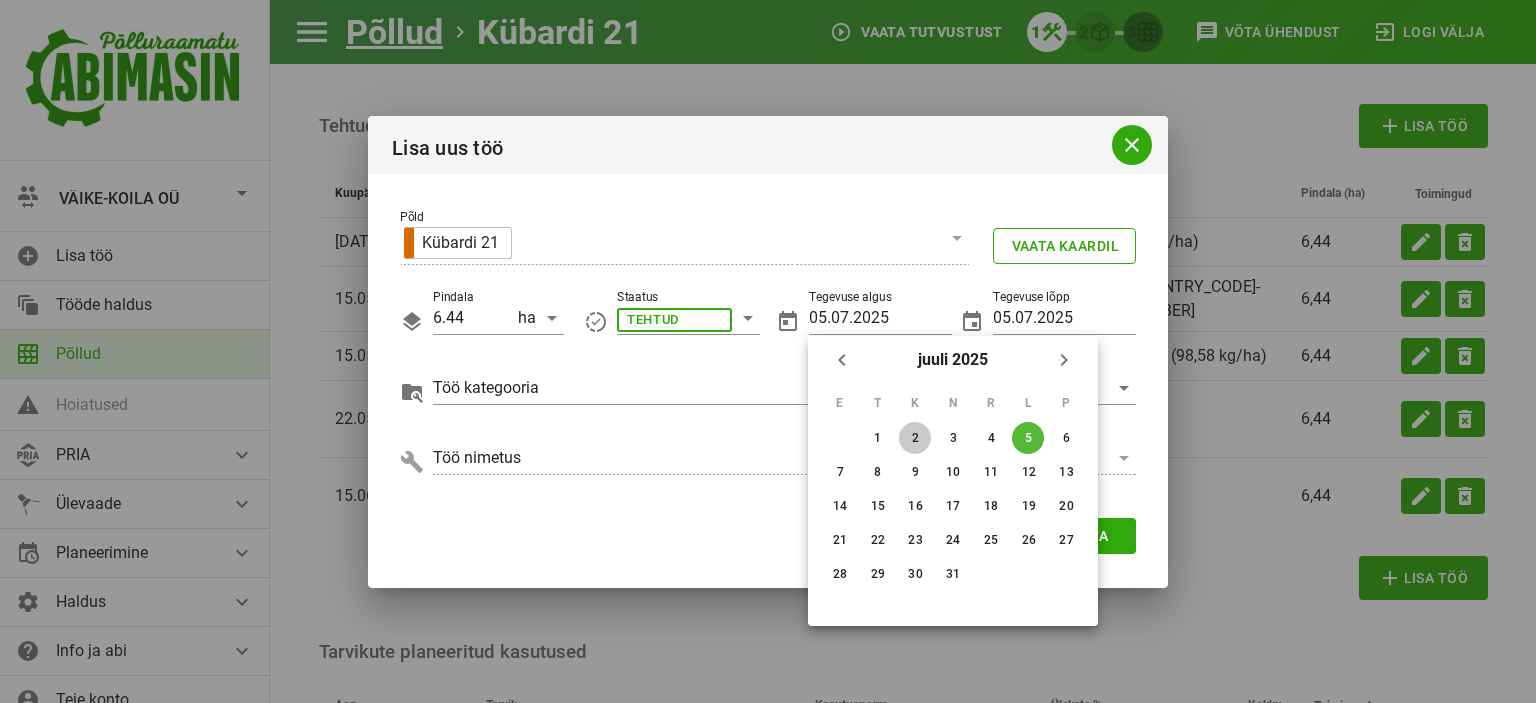 click on "2" at bounding box center (878, 438) 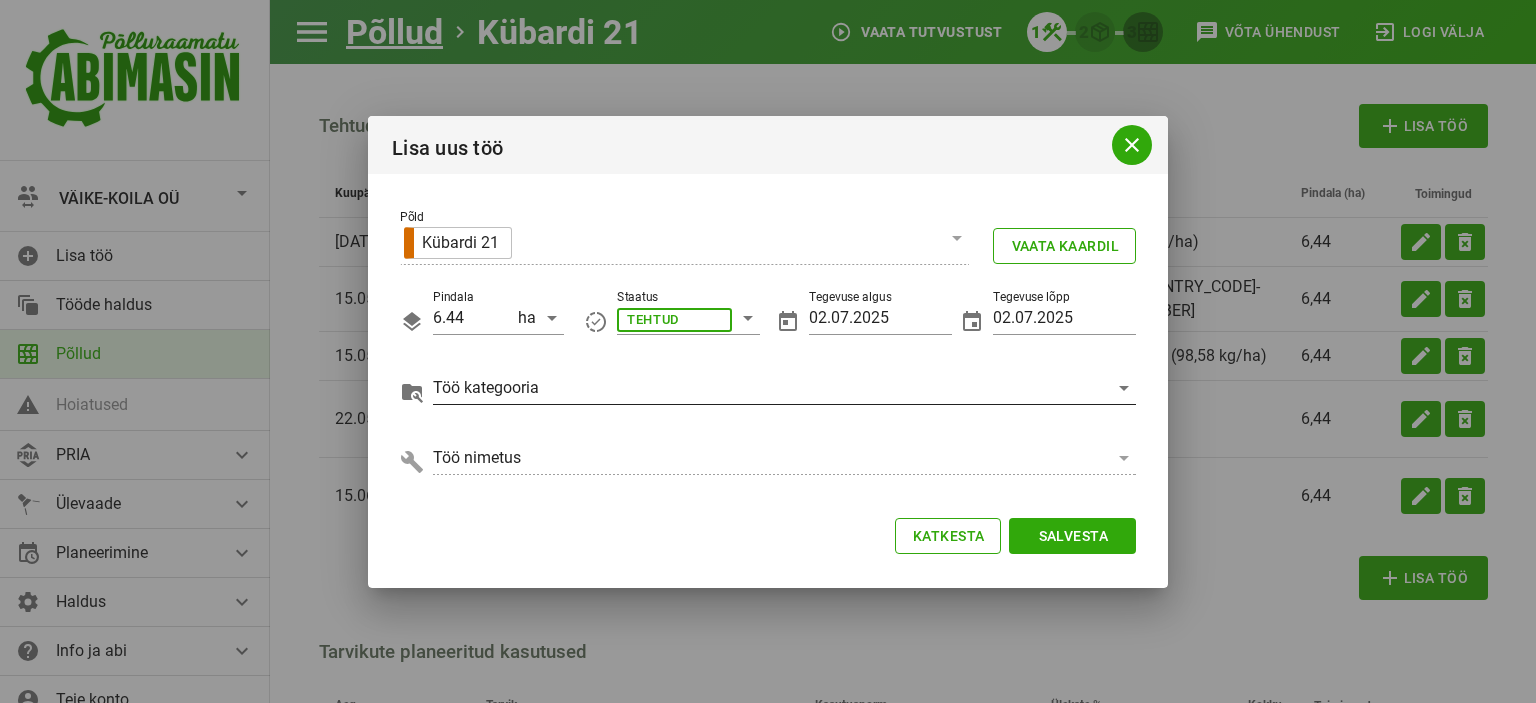 click at bounding box center [674, 318] 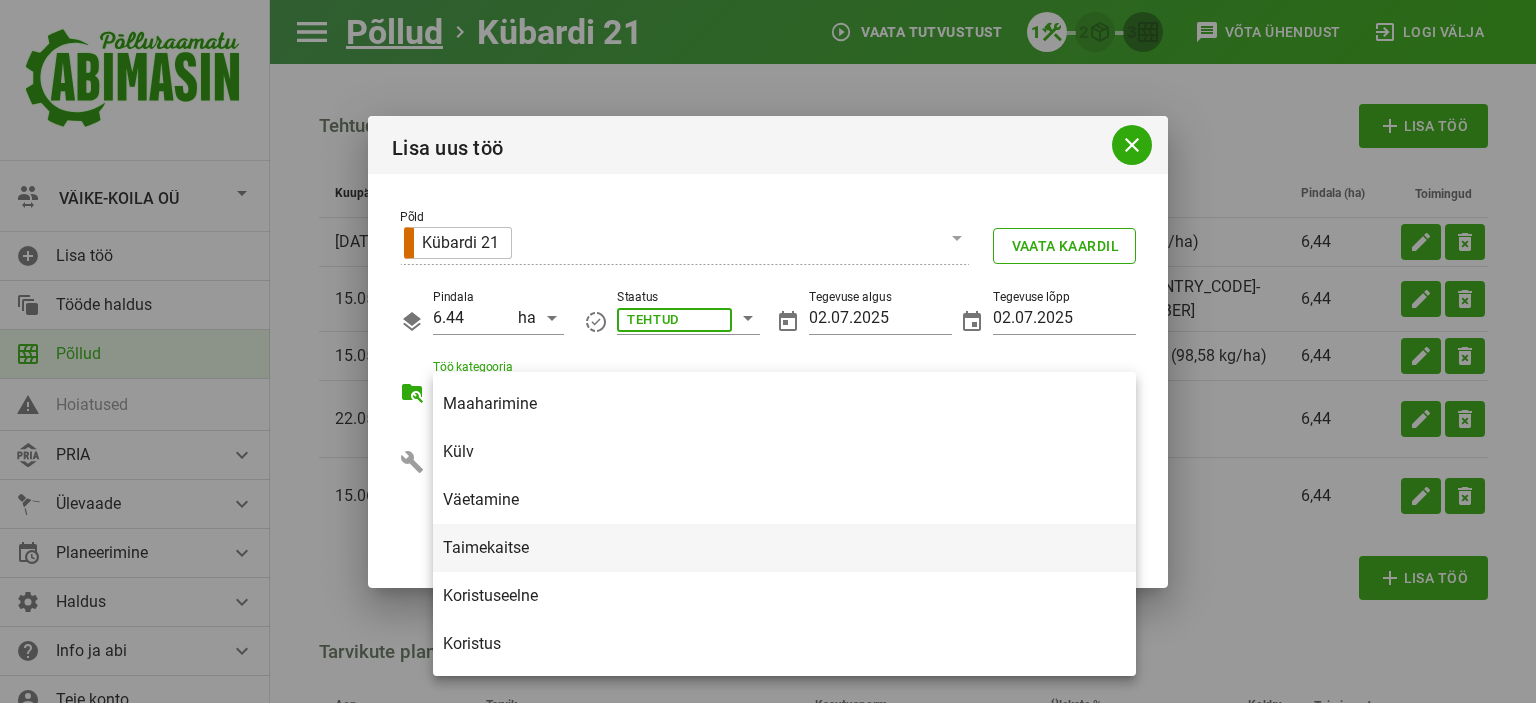 click on "Taimekaitse" at bounding box center (784, 548) 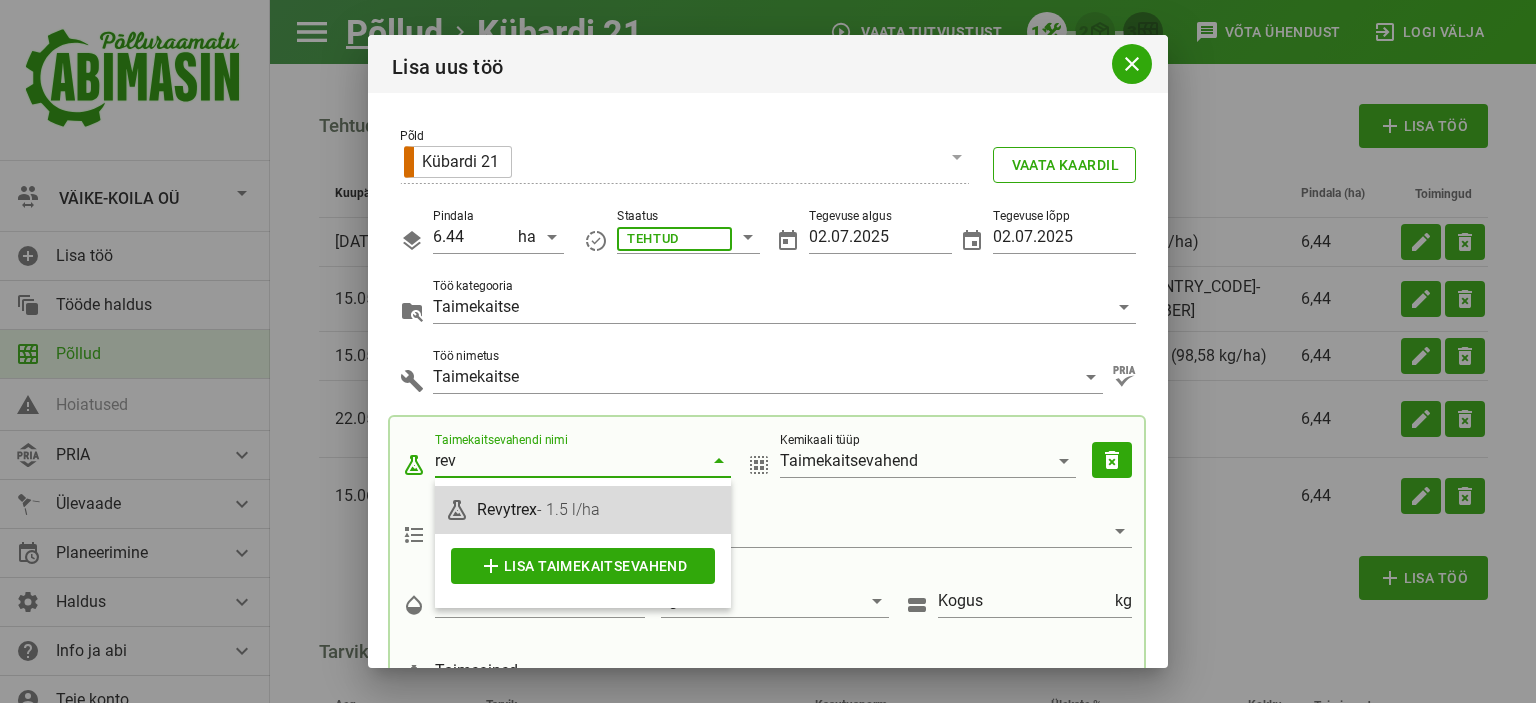 click on "Revytrex   - 1.5 l/ha" at bounding box center [599, 510] 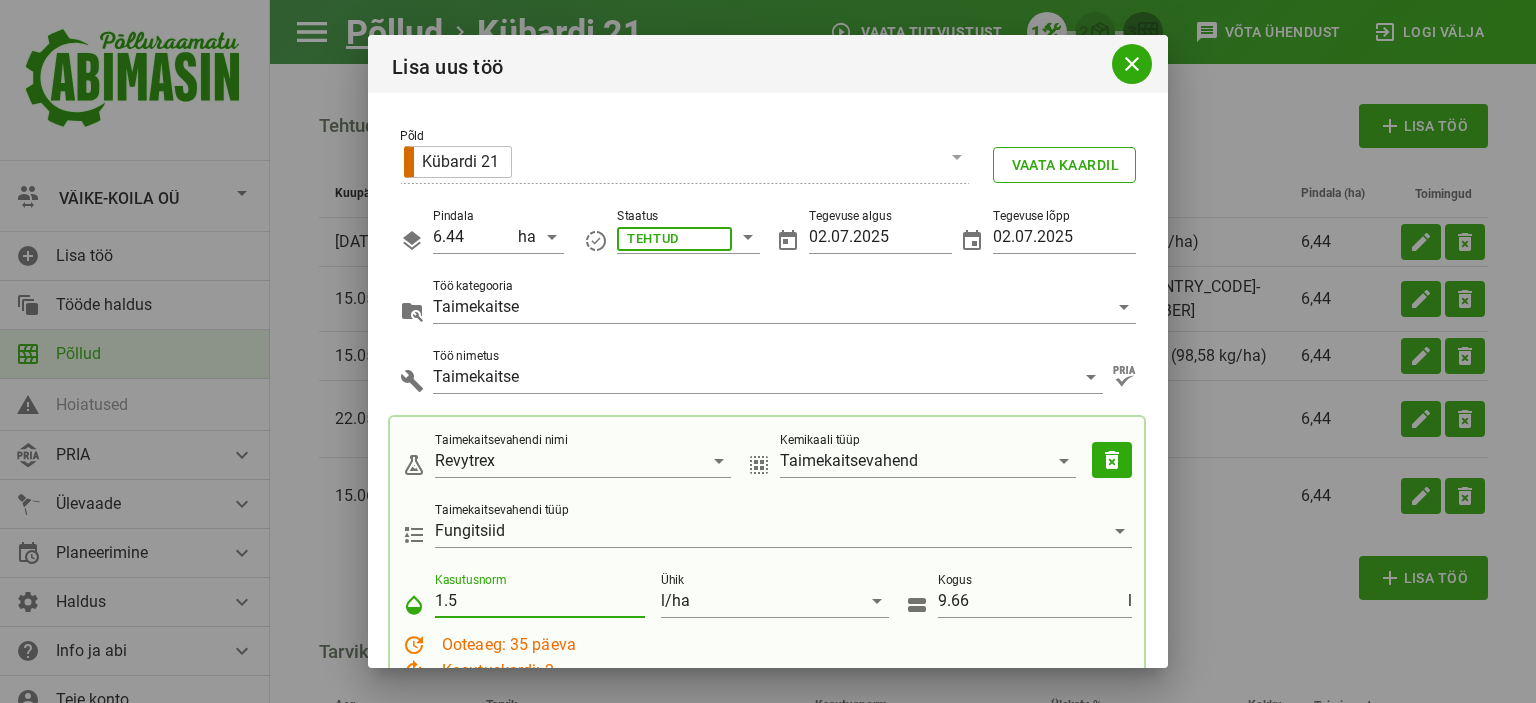 click on "1.5" at bounding box center (540, 601) 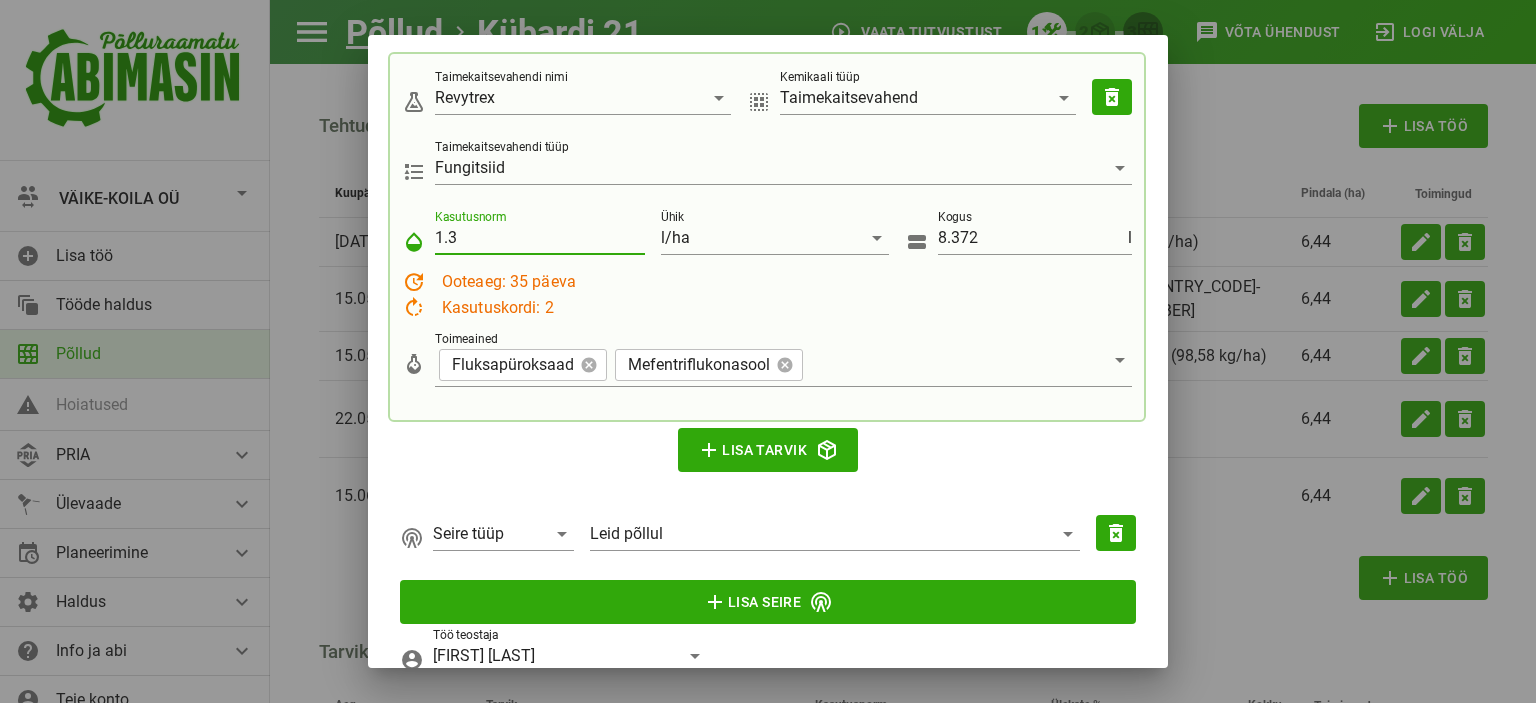 scroll, scrollTop: 461, scrollLeft: 0, axis: vertical 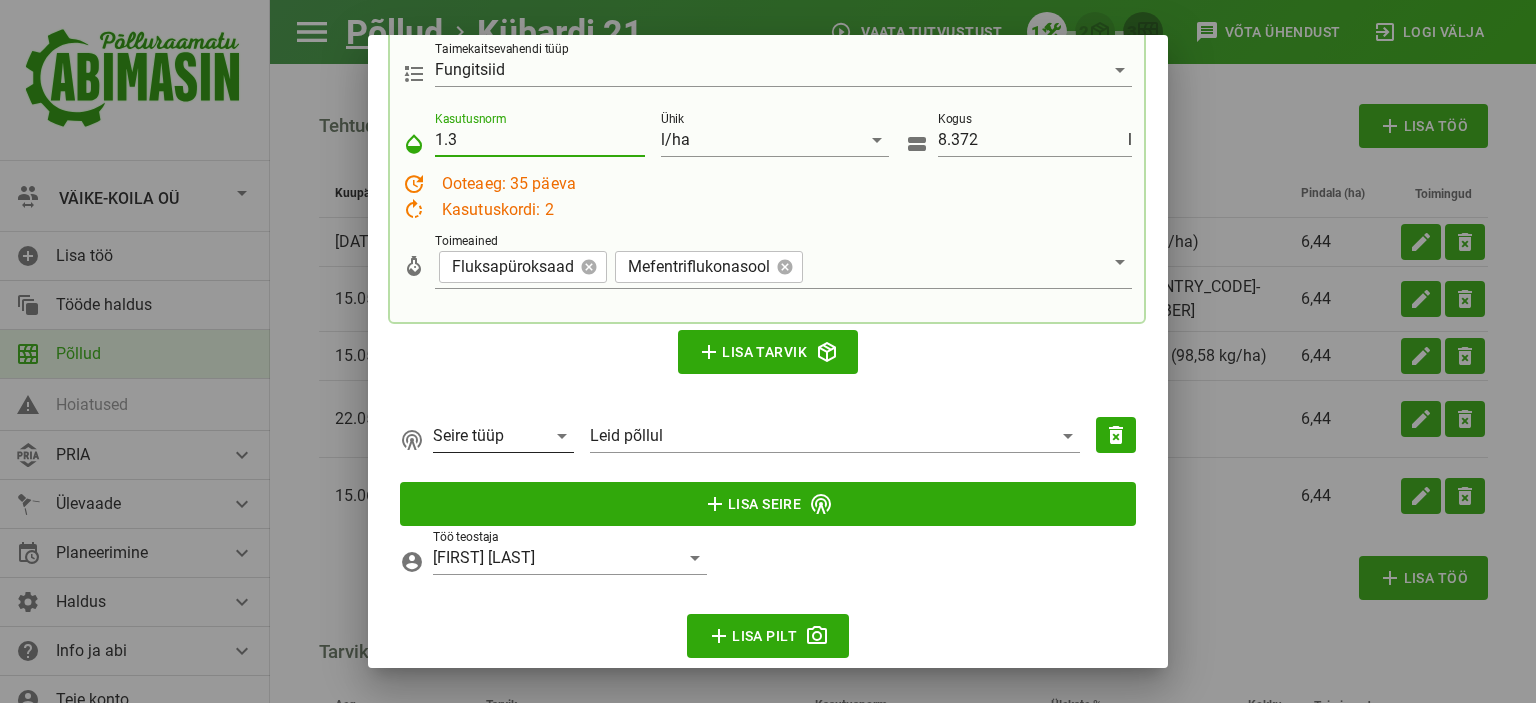 type on "1.3" 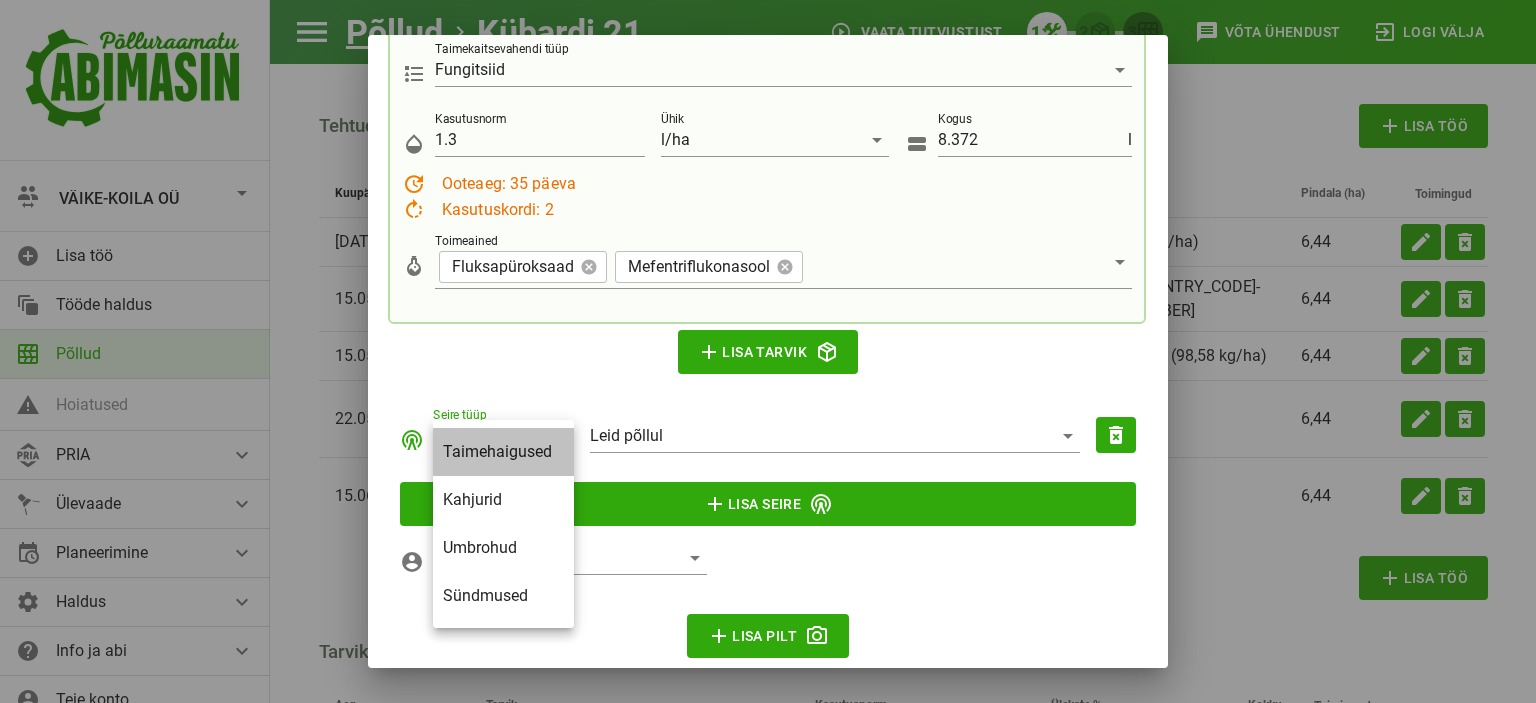 click on "Taimehaigused" at bounding box center (503, 452) 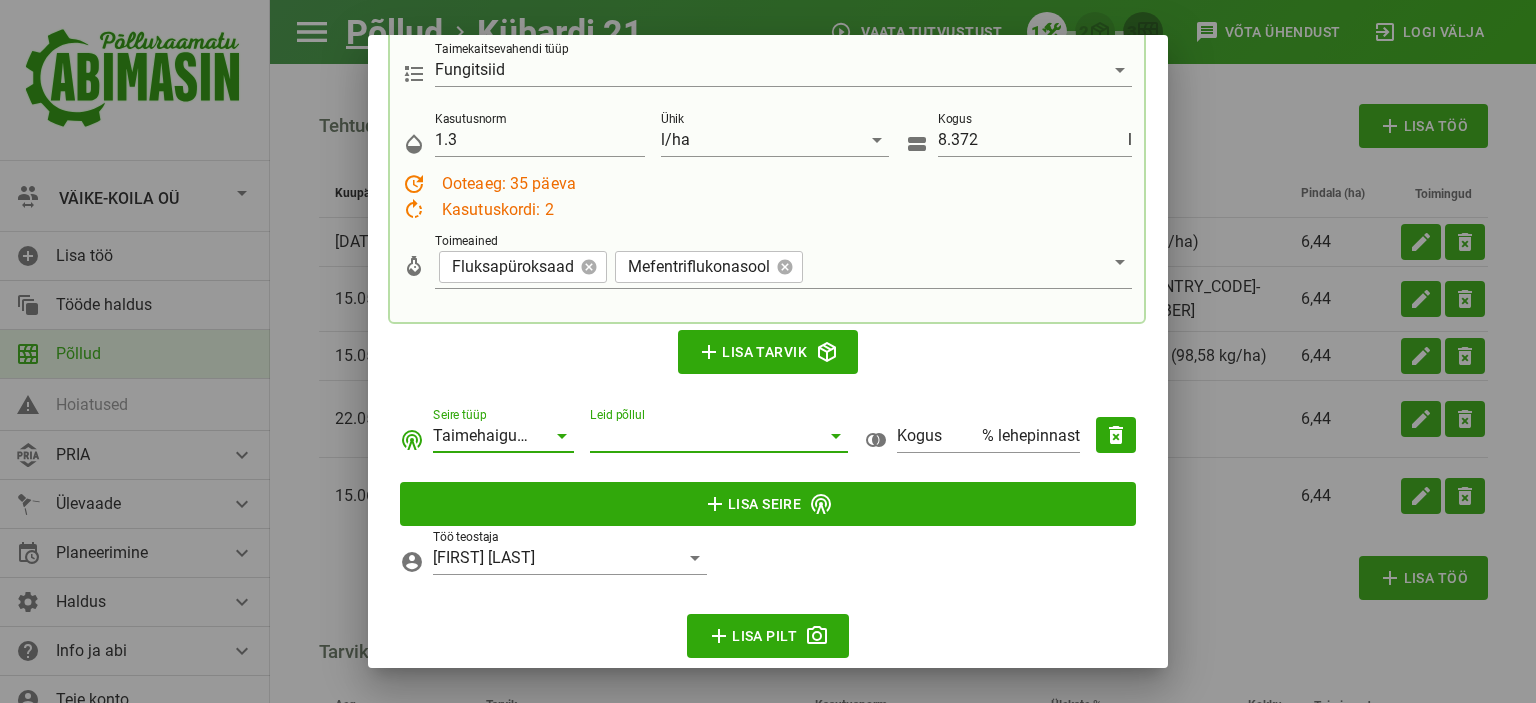 click on "Leid põllul" at bounding box center [703, 436] 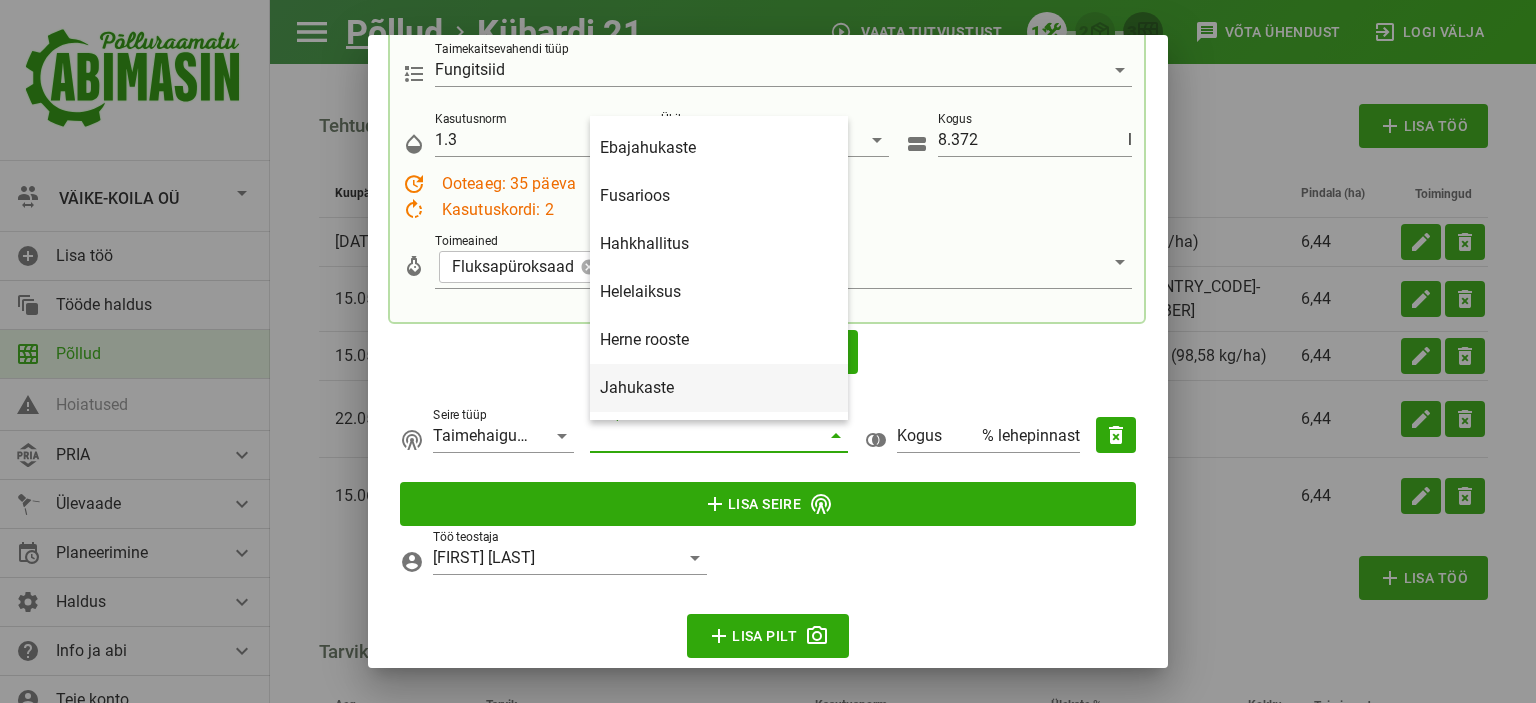 click on "Jahukaste" at bounding box center (719, 388) 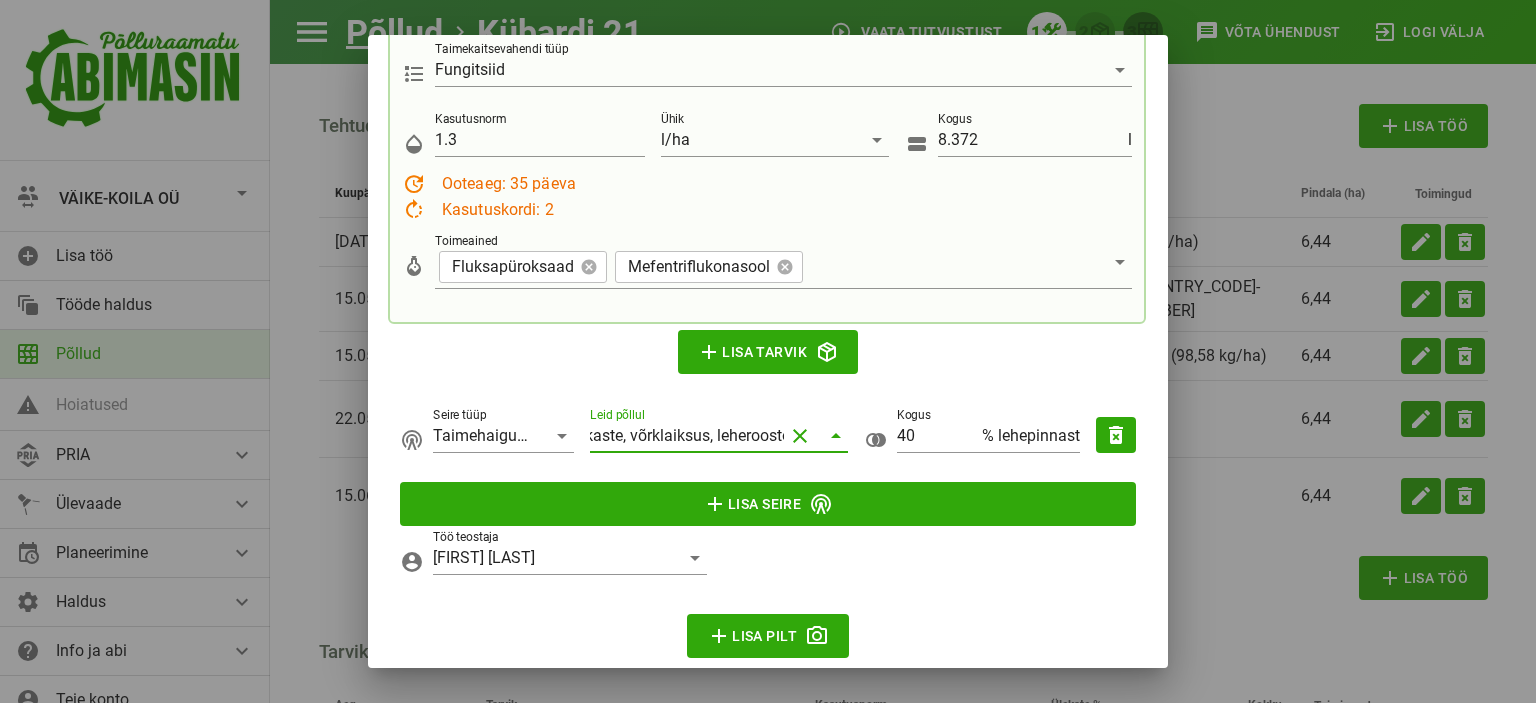scroll, scrollTop: 0, scrollLeft: 50, axis: horizontal 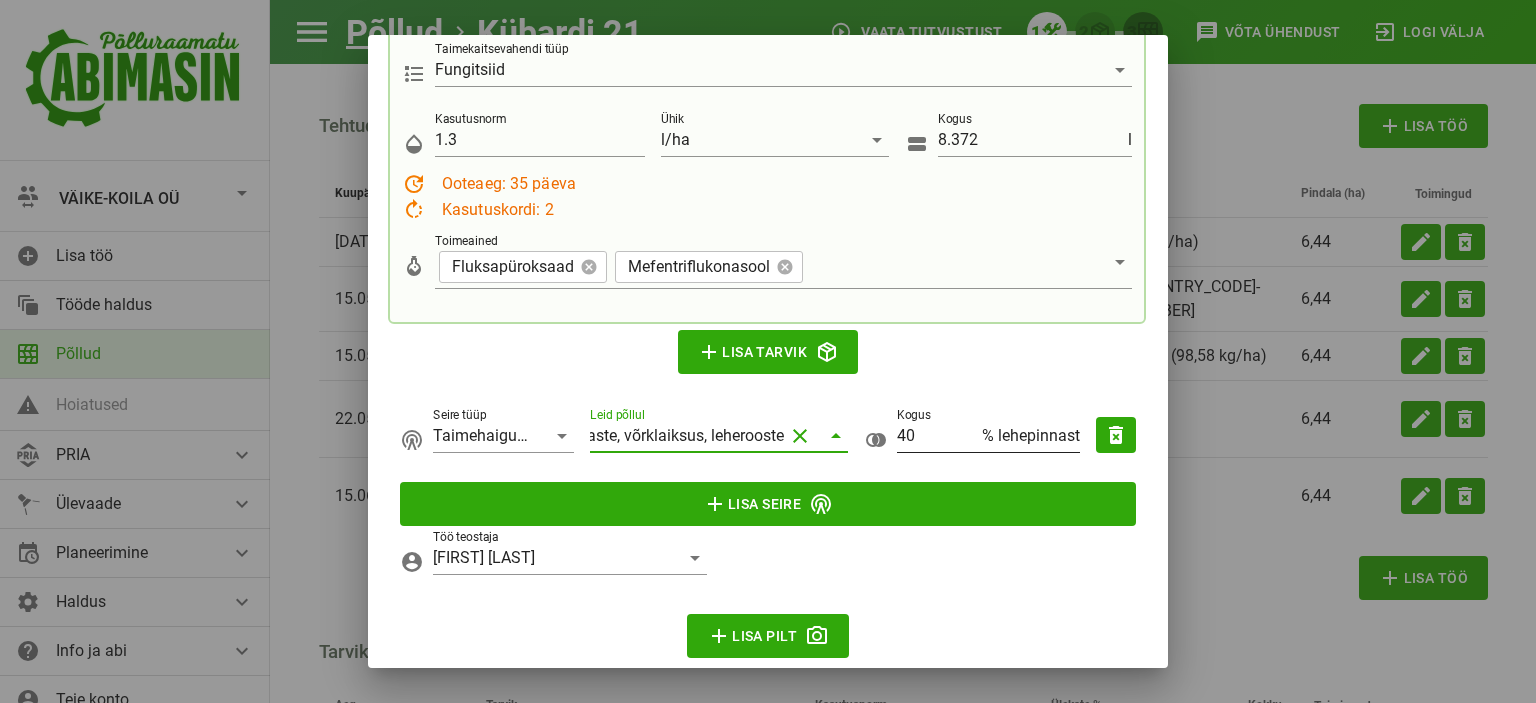 type on "Jahukaste, võrklaiksus, leherooste" 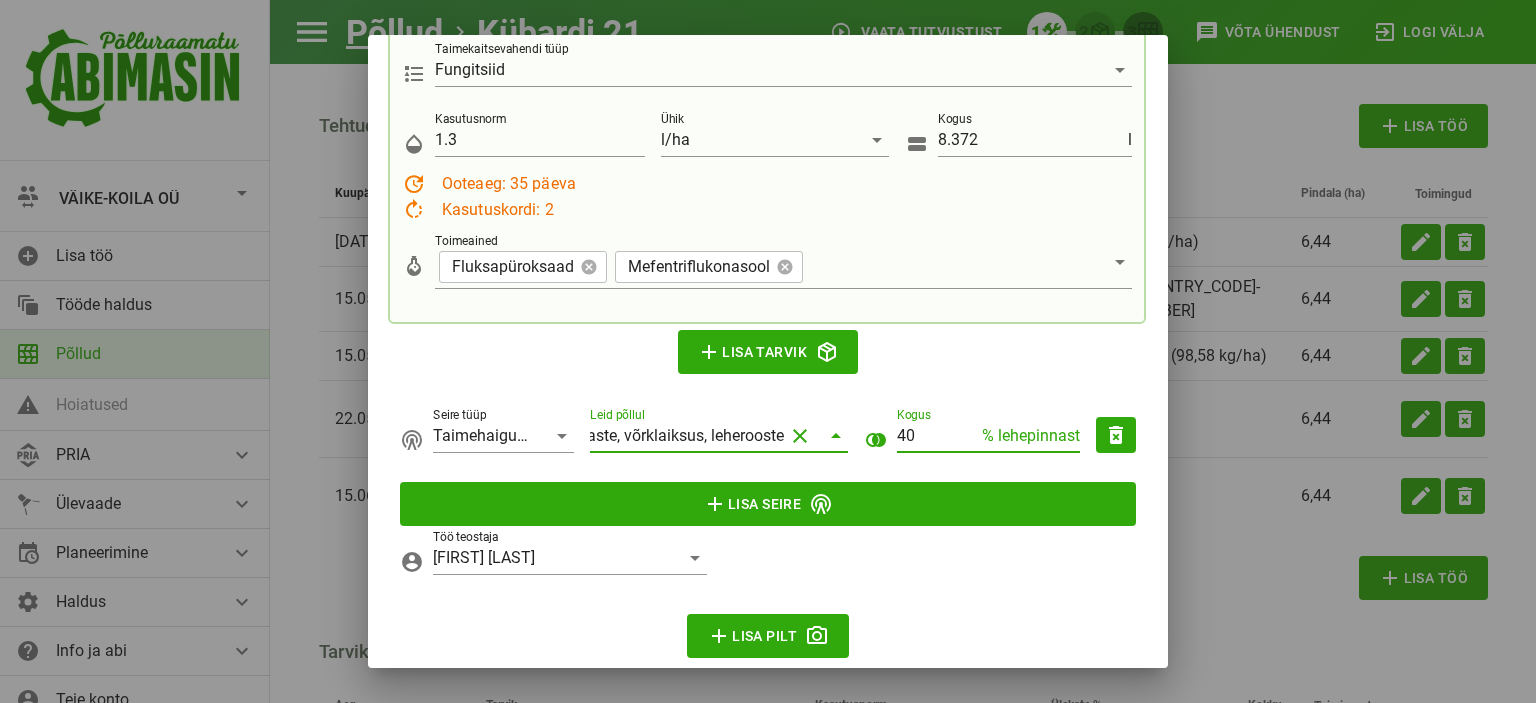 click on "40" at bounding box center (937, 436) 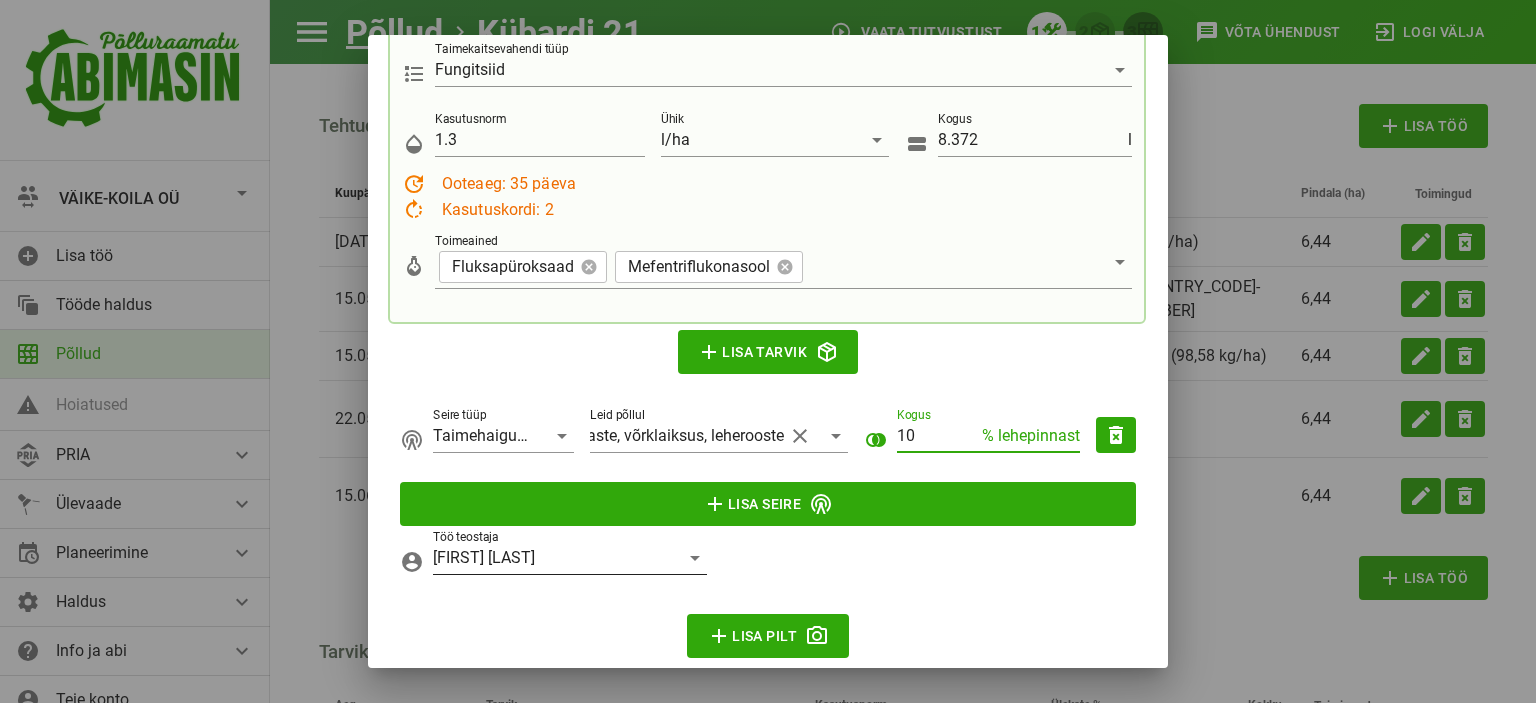type on "10" 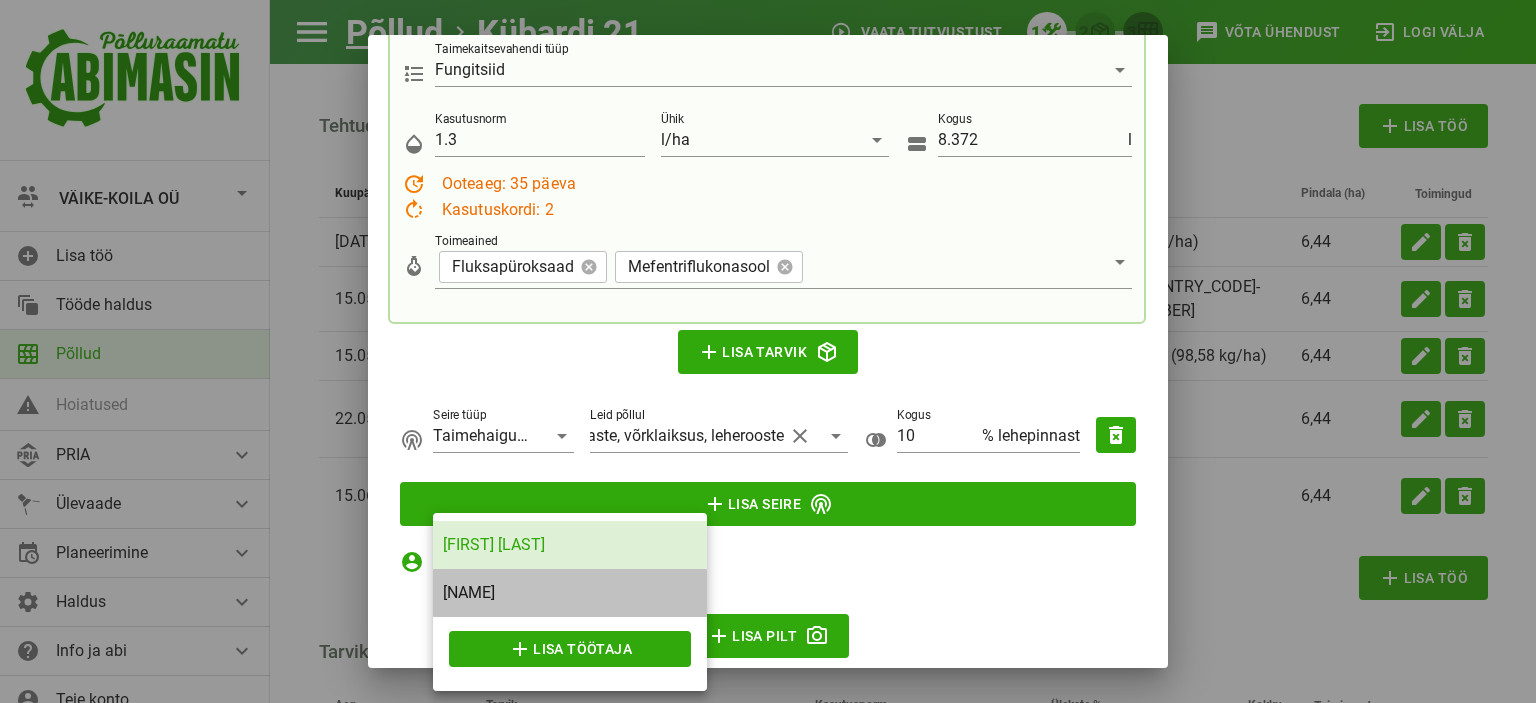 click on "Meelis Pohlak" at bounding box center (570, 593) 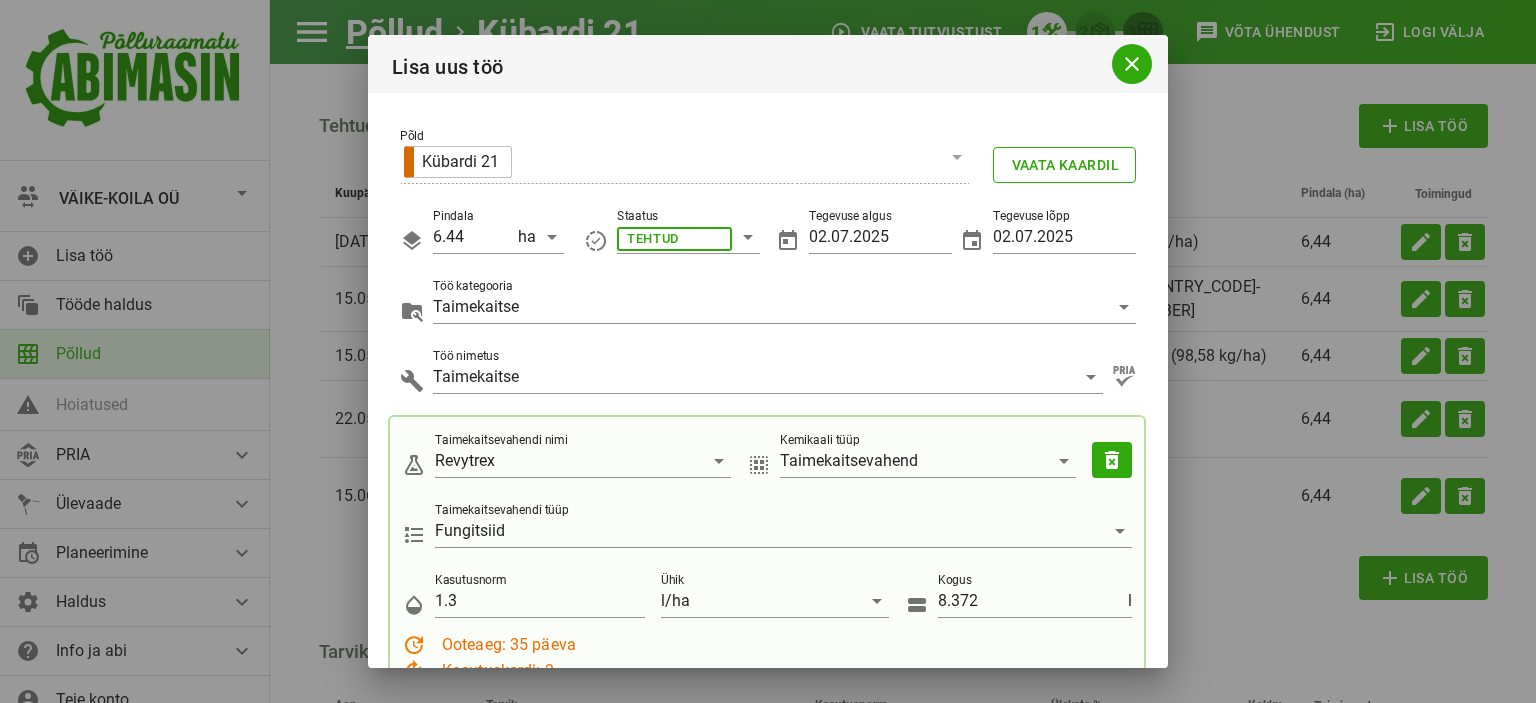 scroll, scrollTop: 548, scrollLeft: 0, axis: vertical 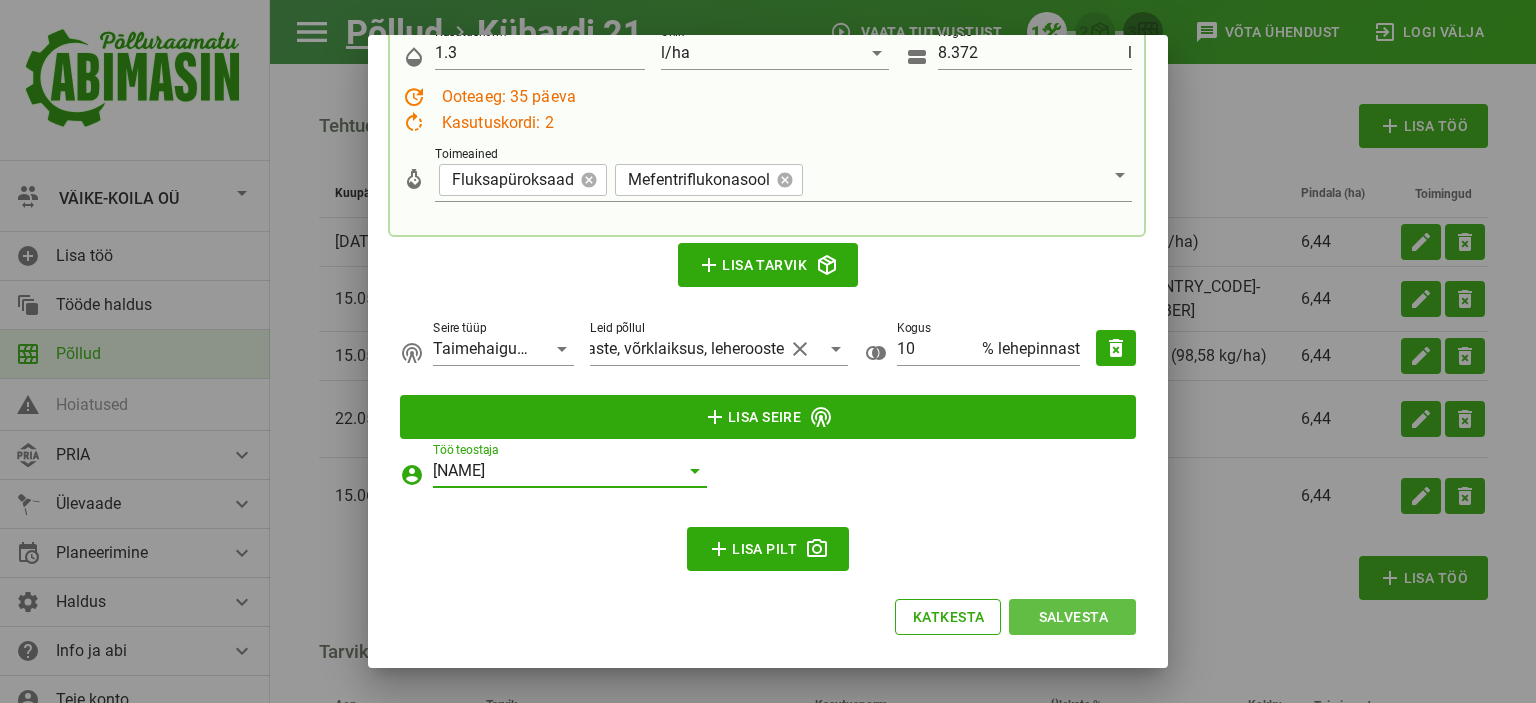 click on "Salvesta" at bounding box center [1072, 617] 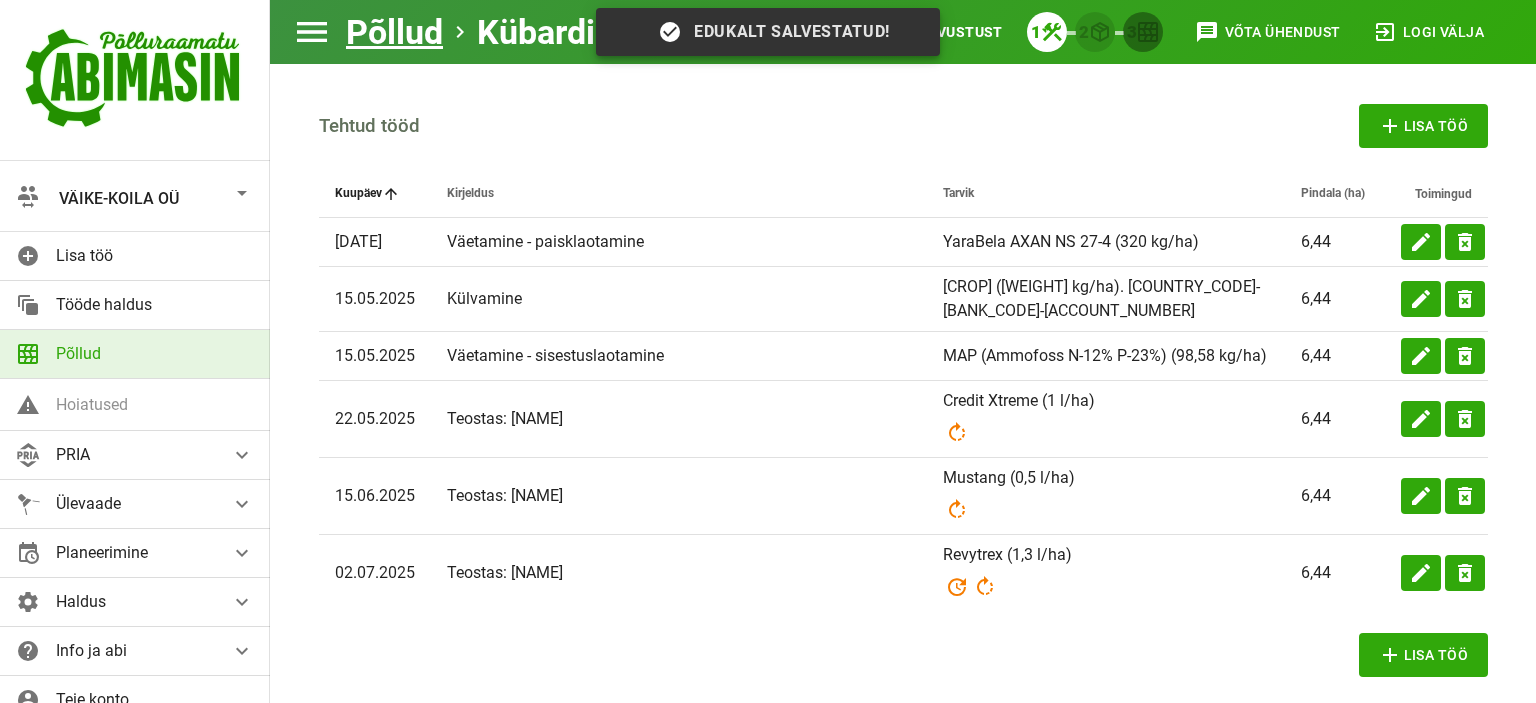 scroll, scrollTop: 0, scrollLeft: 0, axis: both 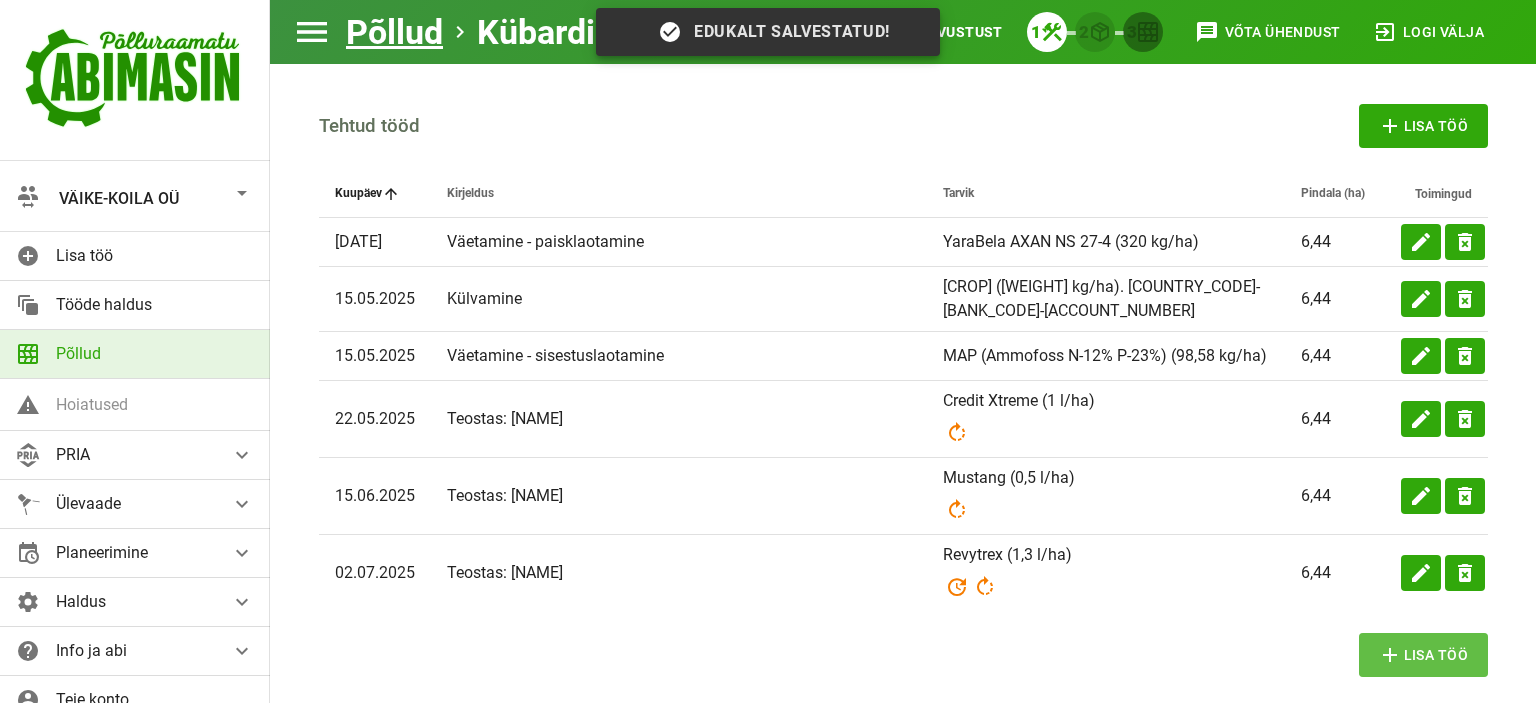 click on "add  Lisa töö" at bounding box center (1423, 655) 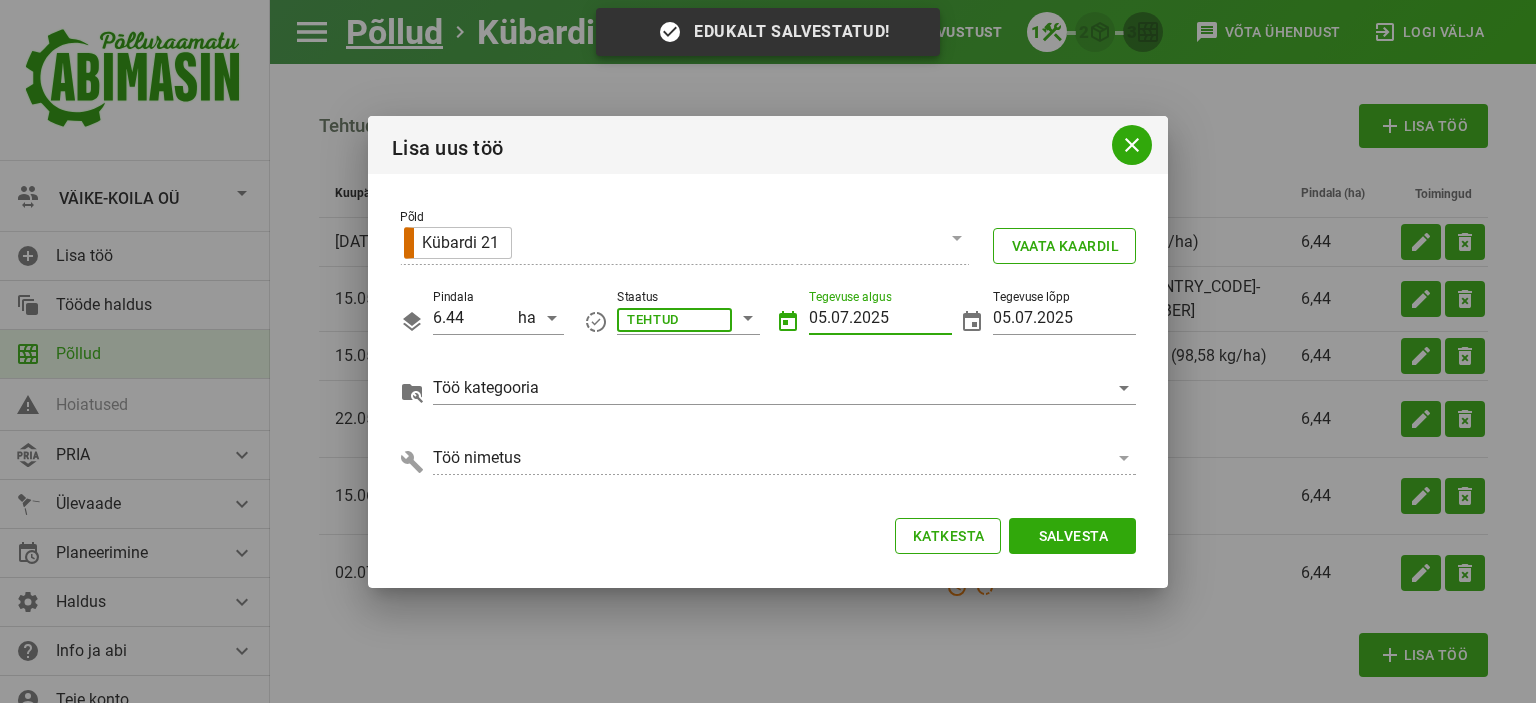 click on "05.07.2025" at bounding box center (880, 318) 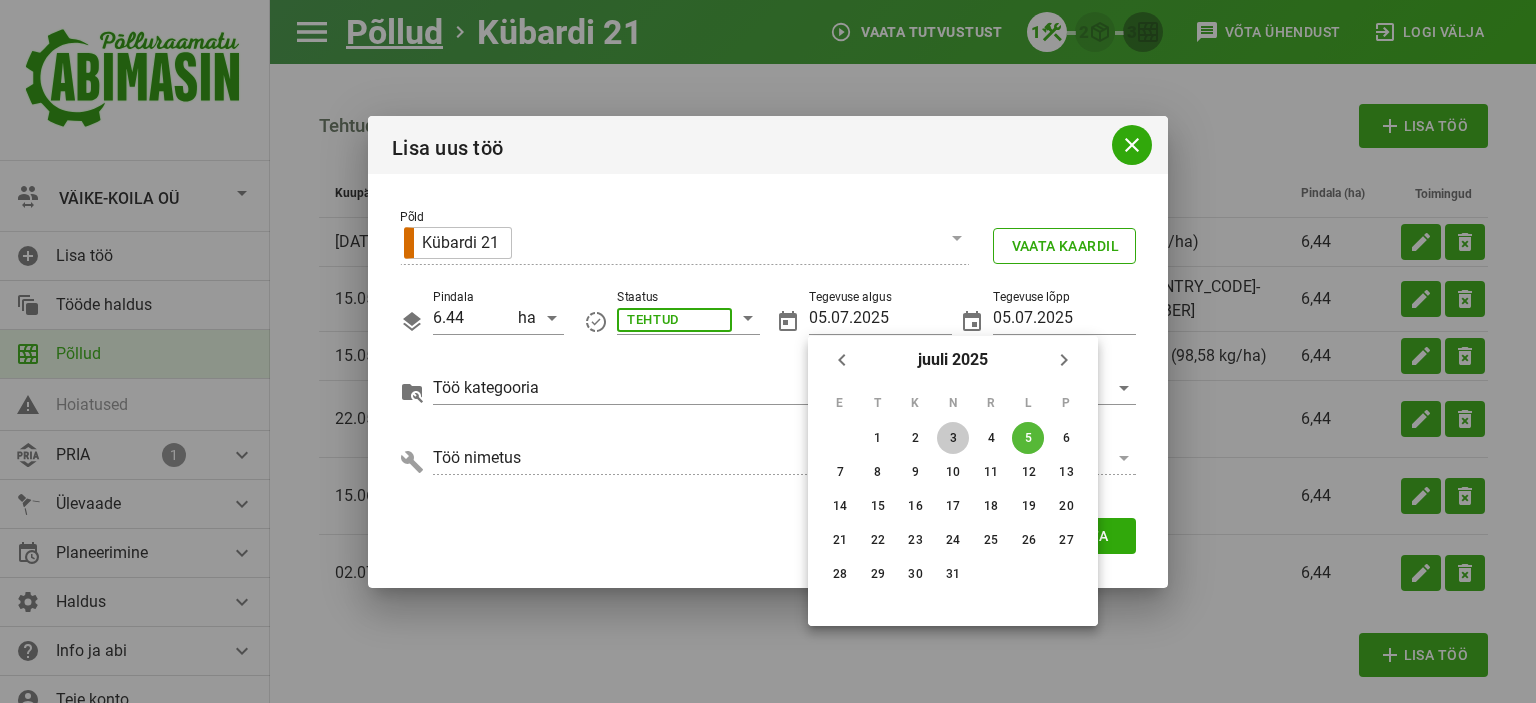 click on "3" at bounding box center (878, 438) 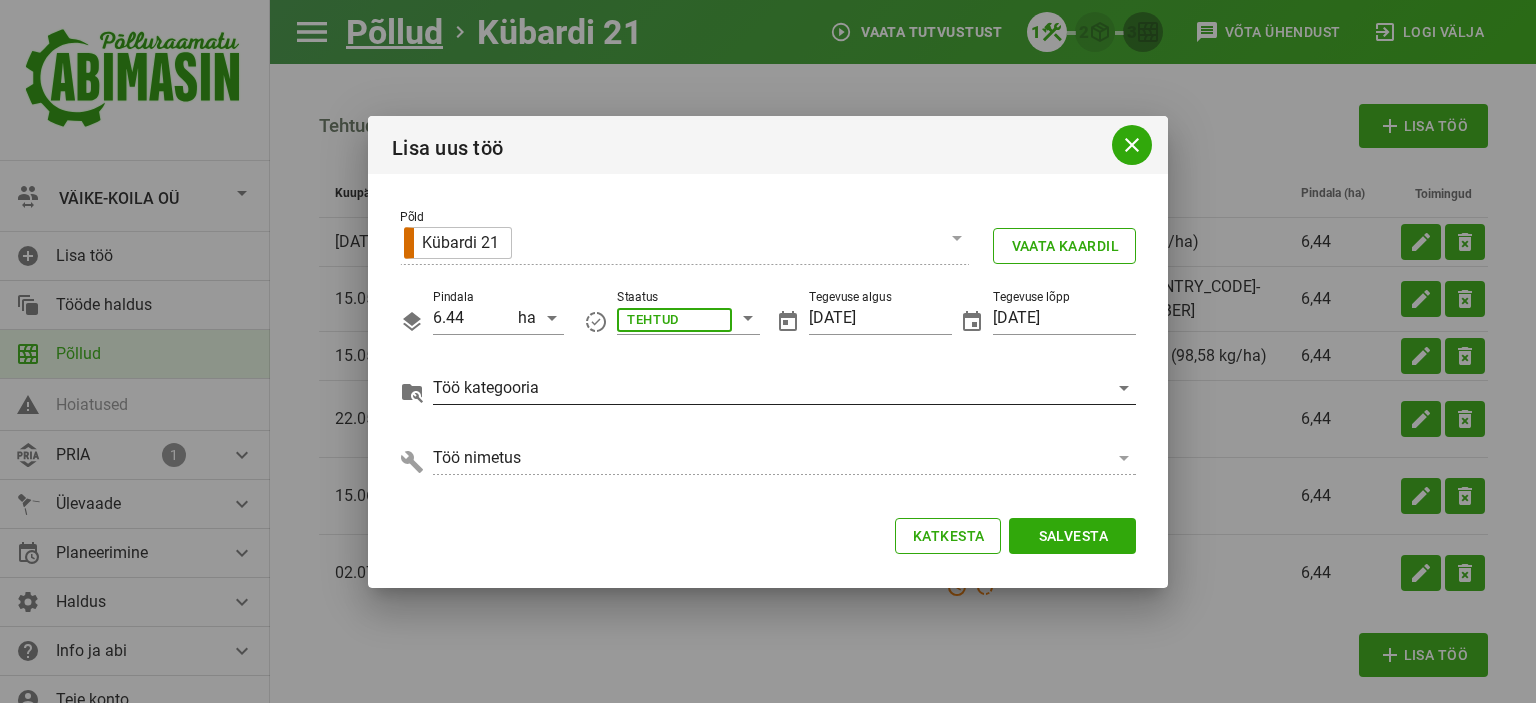click at bounding box center [674, 318] 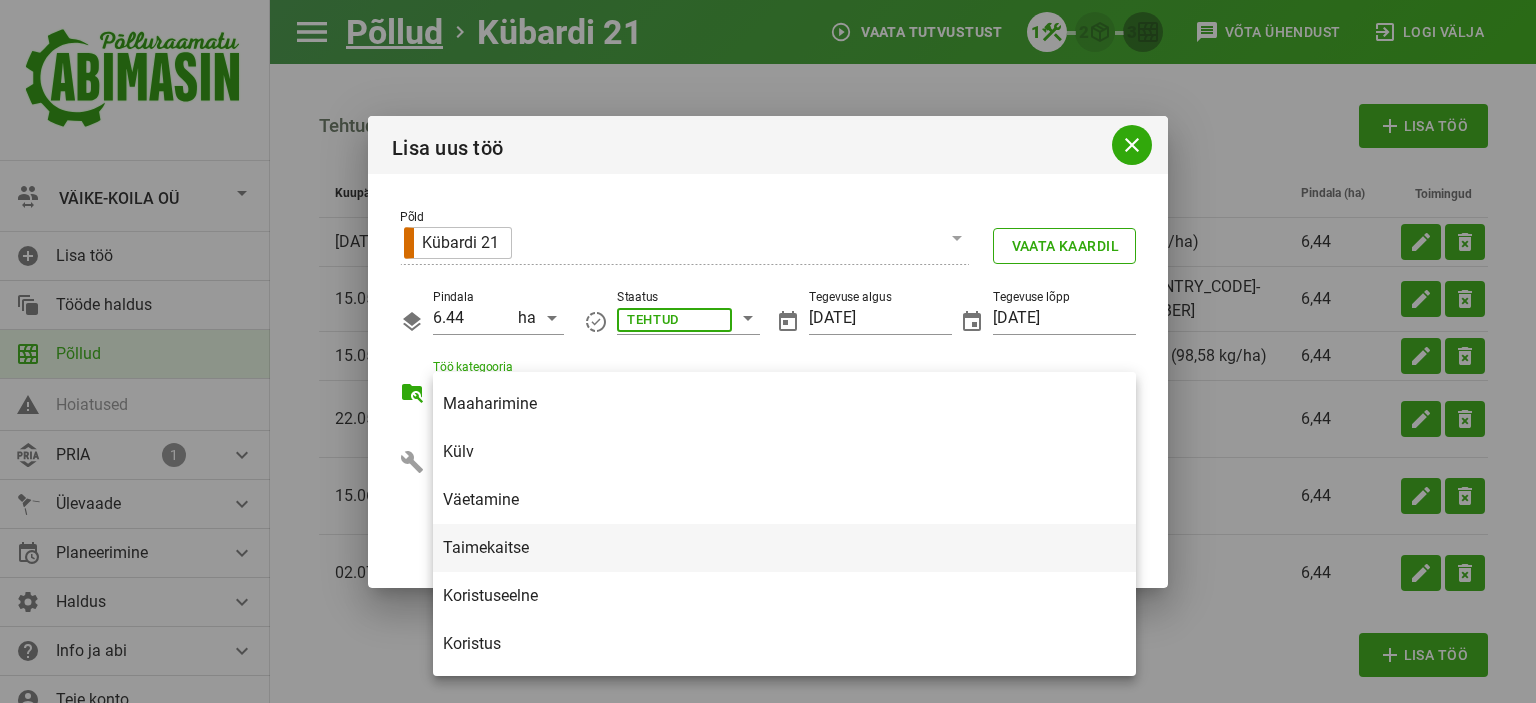 click on "Taimekaitse" at bounding box center (784, 548) 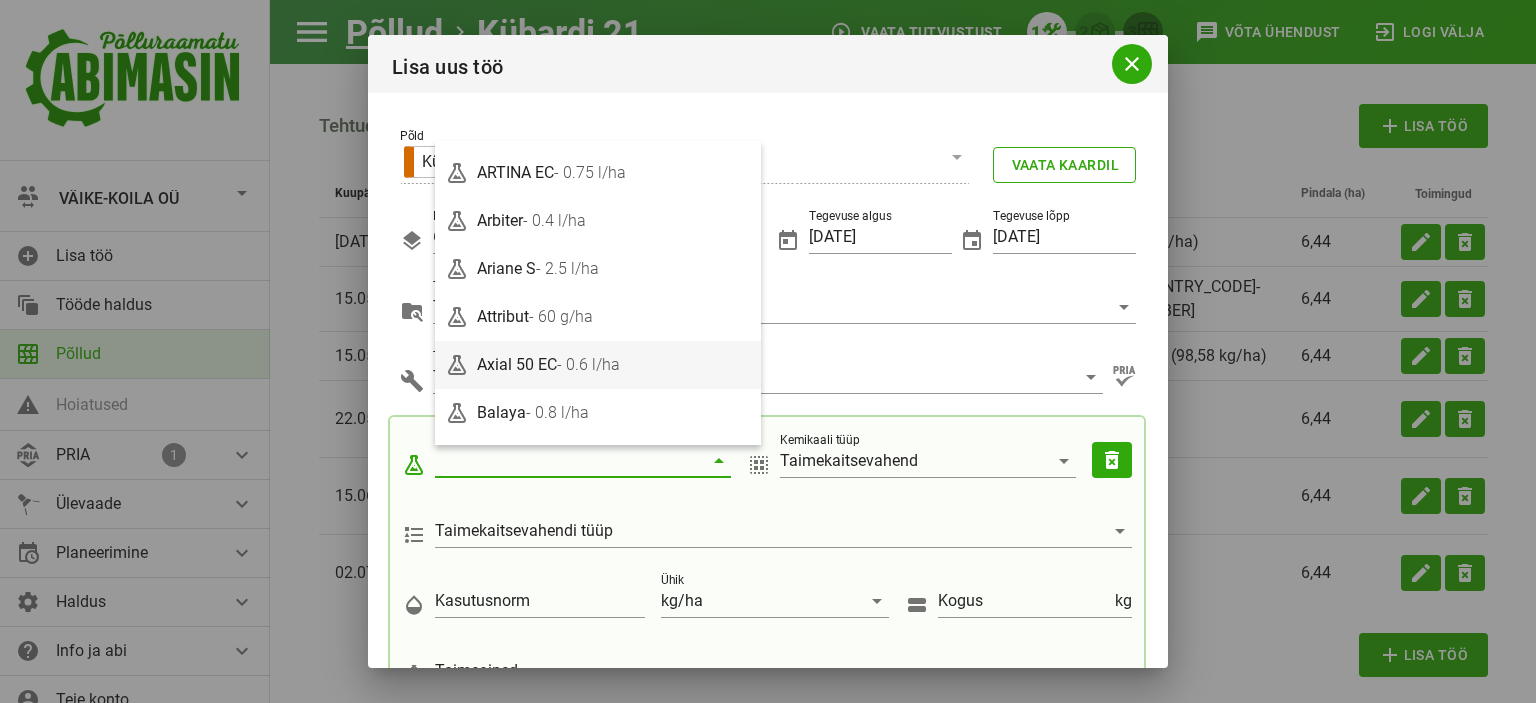 click on "Axial 50 EC   - 0.6 l/ha" at bounding box center [614, 365] 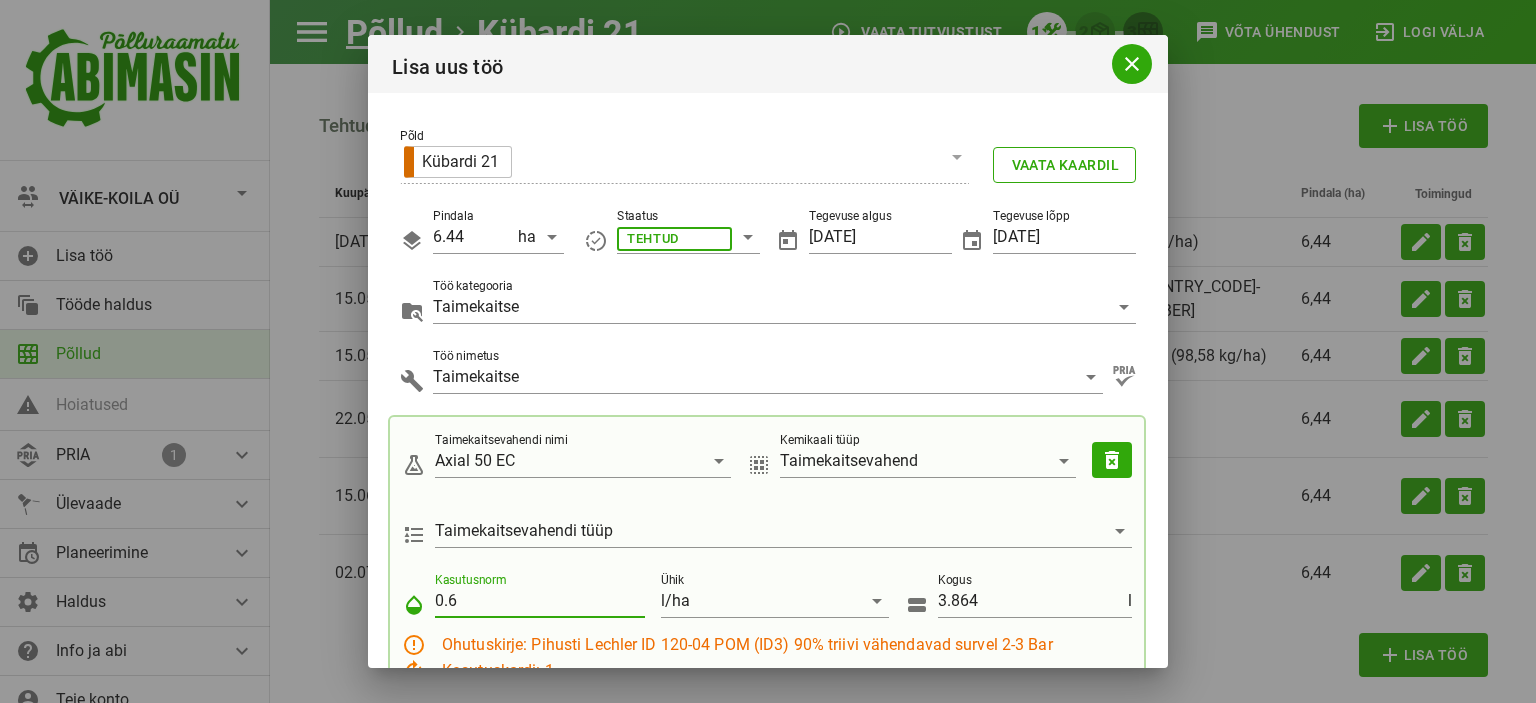 click on "0.6" at bounding box center [540, 601] 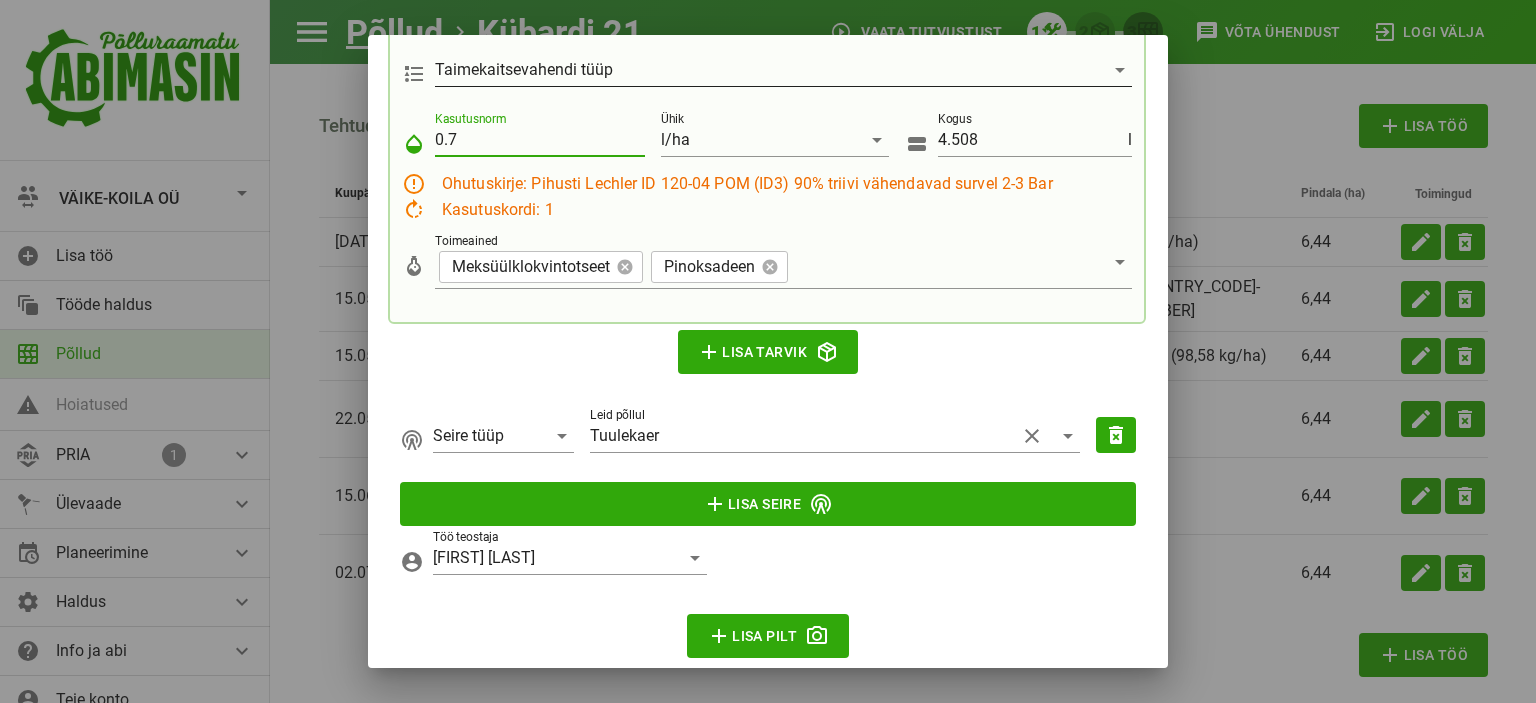 scroll, scrollTop: 548, scrollLeft: 0, axis: vertical 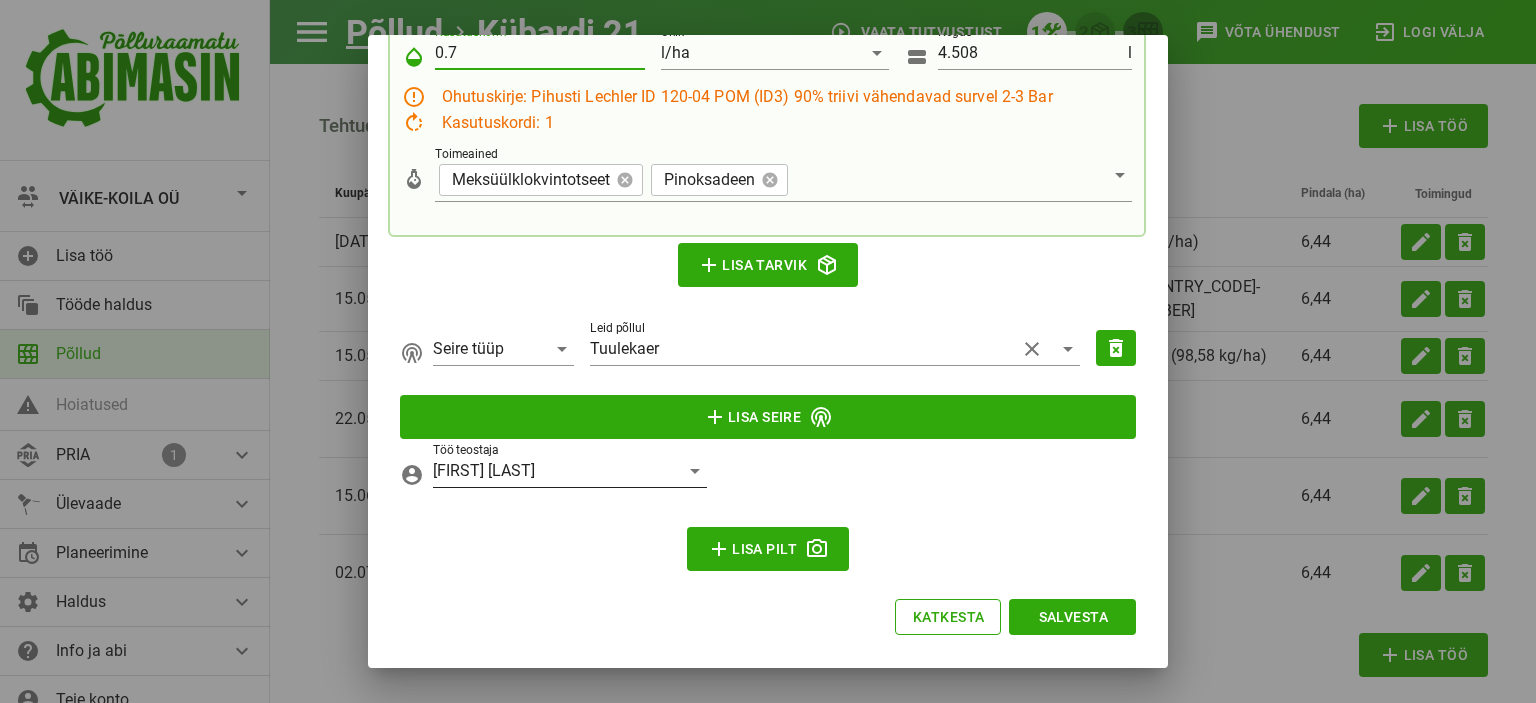 type on "0.7" 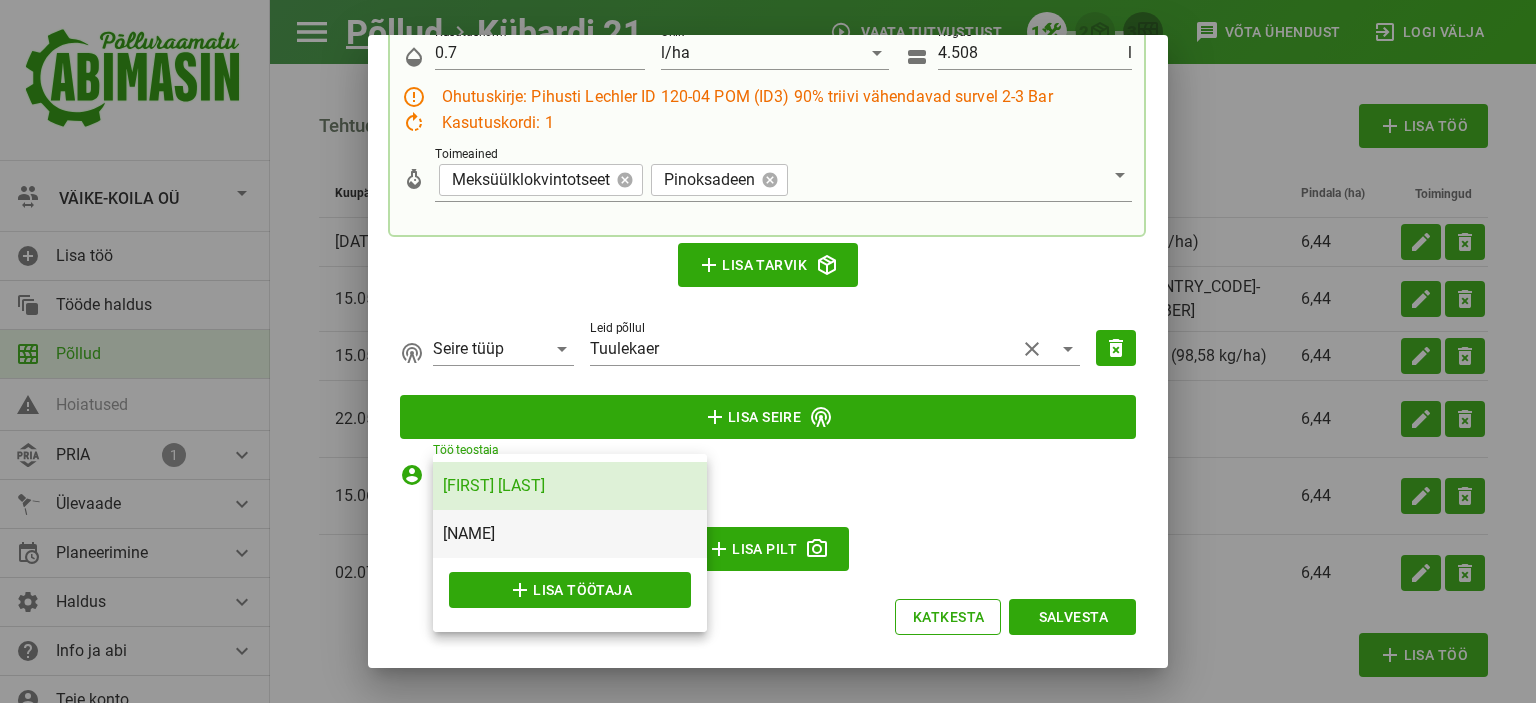 click on "Meelis Pohlak" at bounding box center [570, 534] 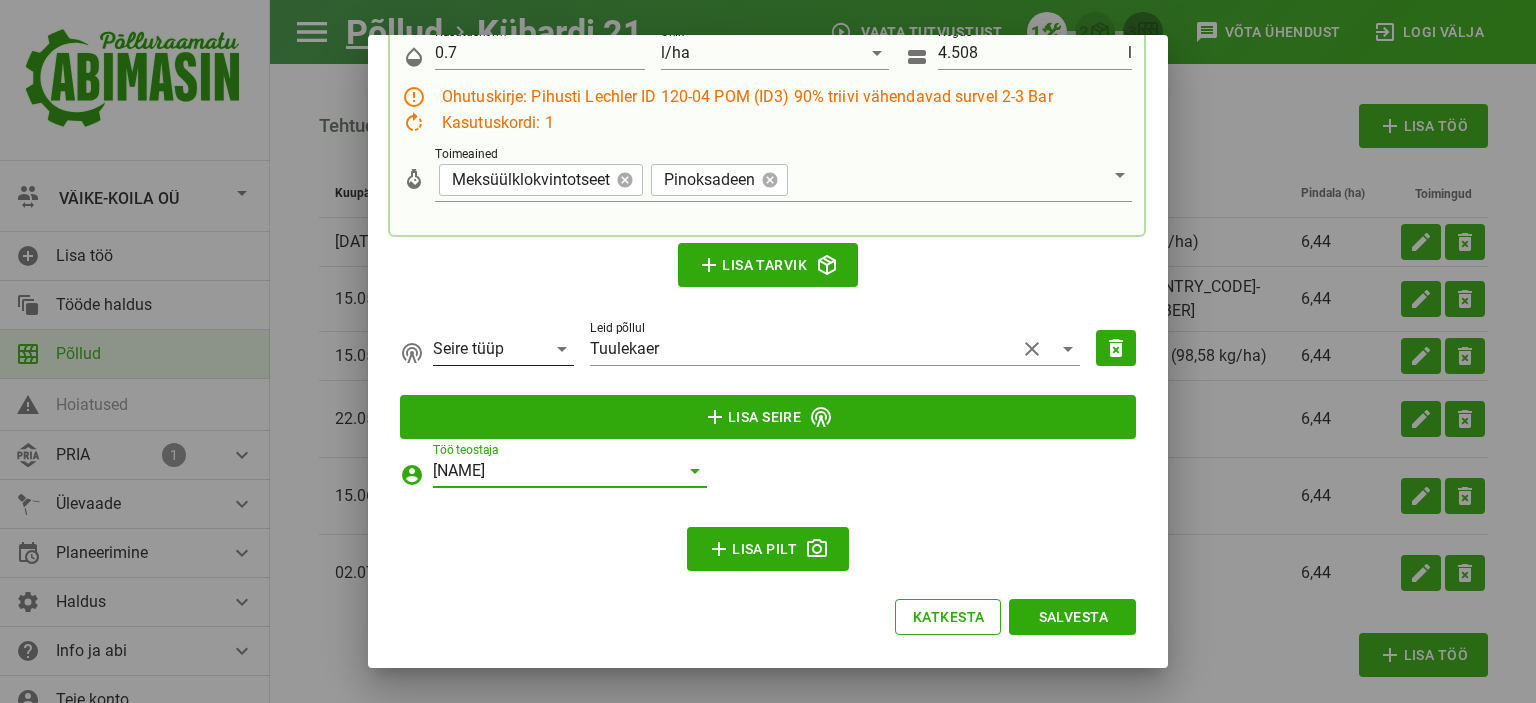 click at bounding box center (562, 349) 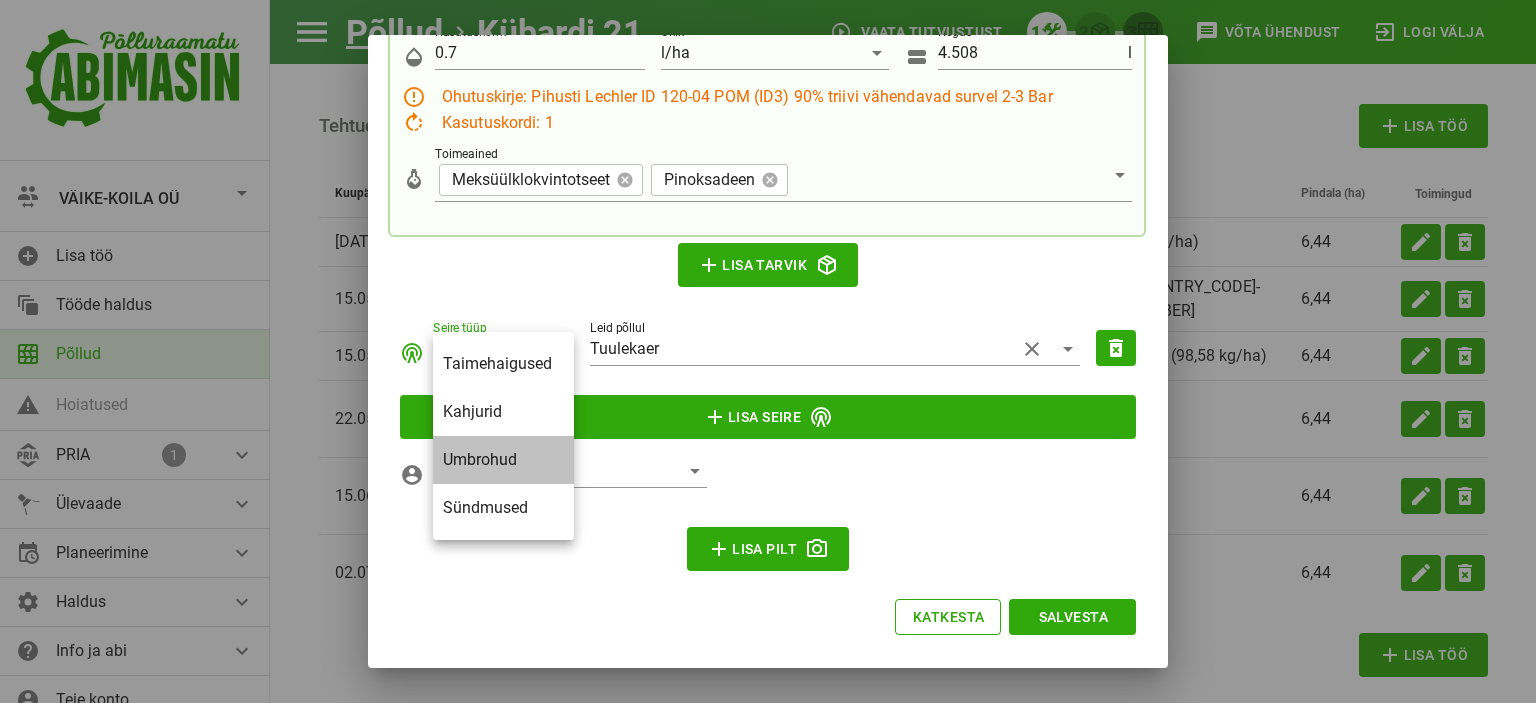 click on "Umbrohud" at bounding box center (503, 460) 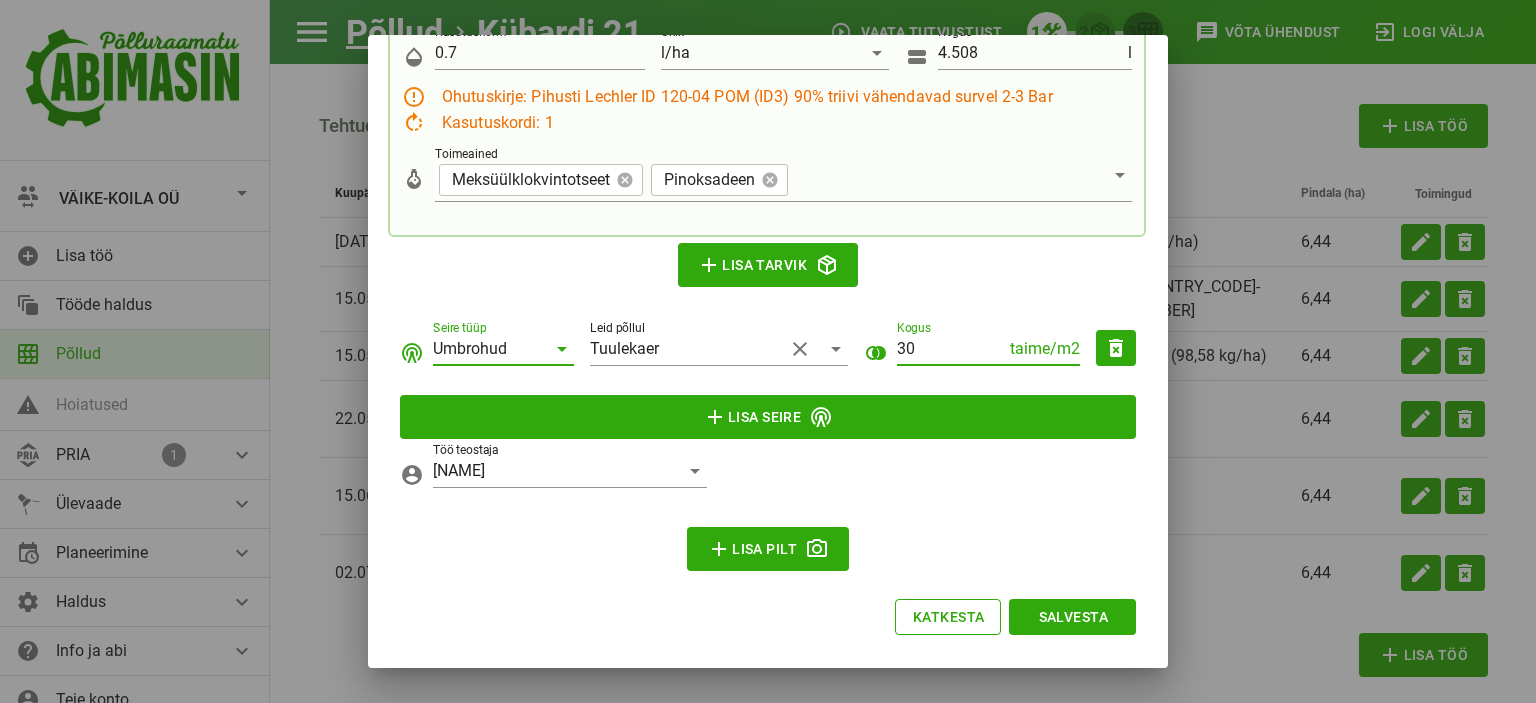 click on "30" at bounding box center [951, 349] 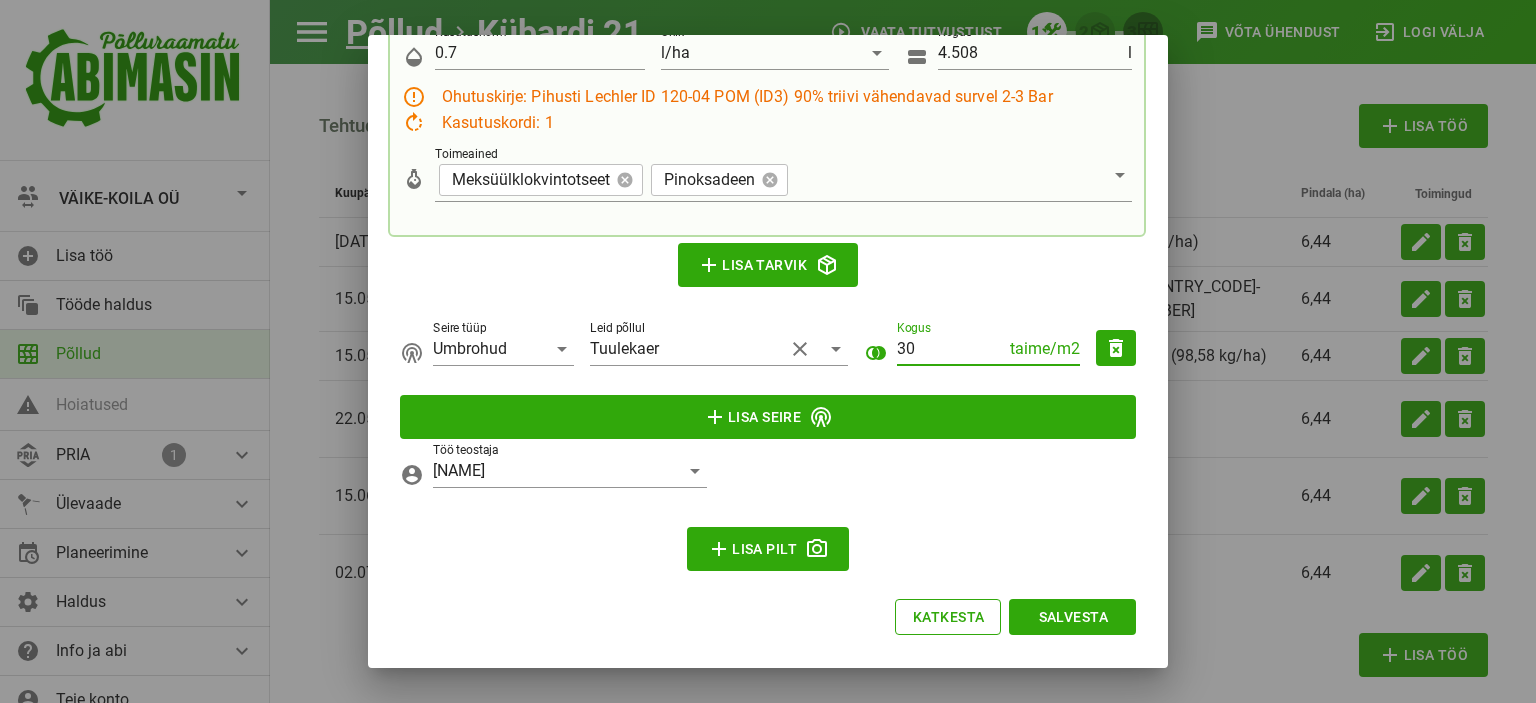 click on "30" at bounding box center [951, 349] 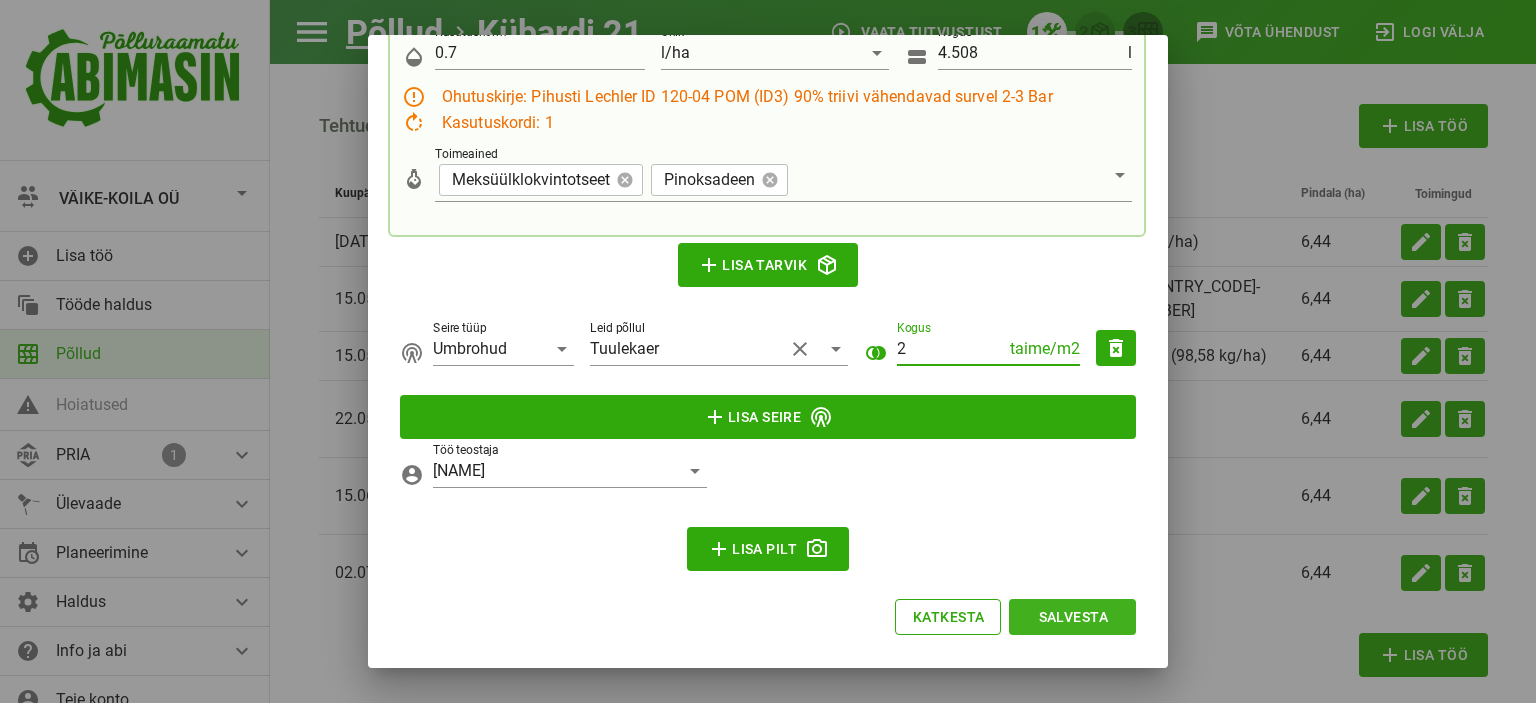 type on "2" 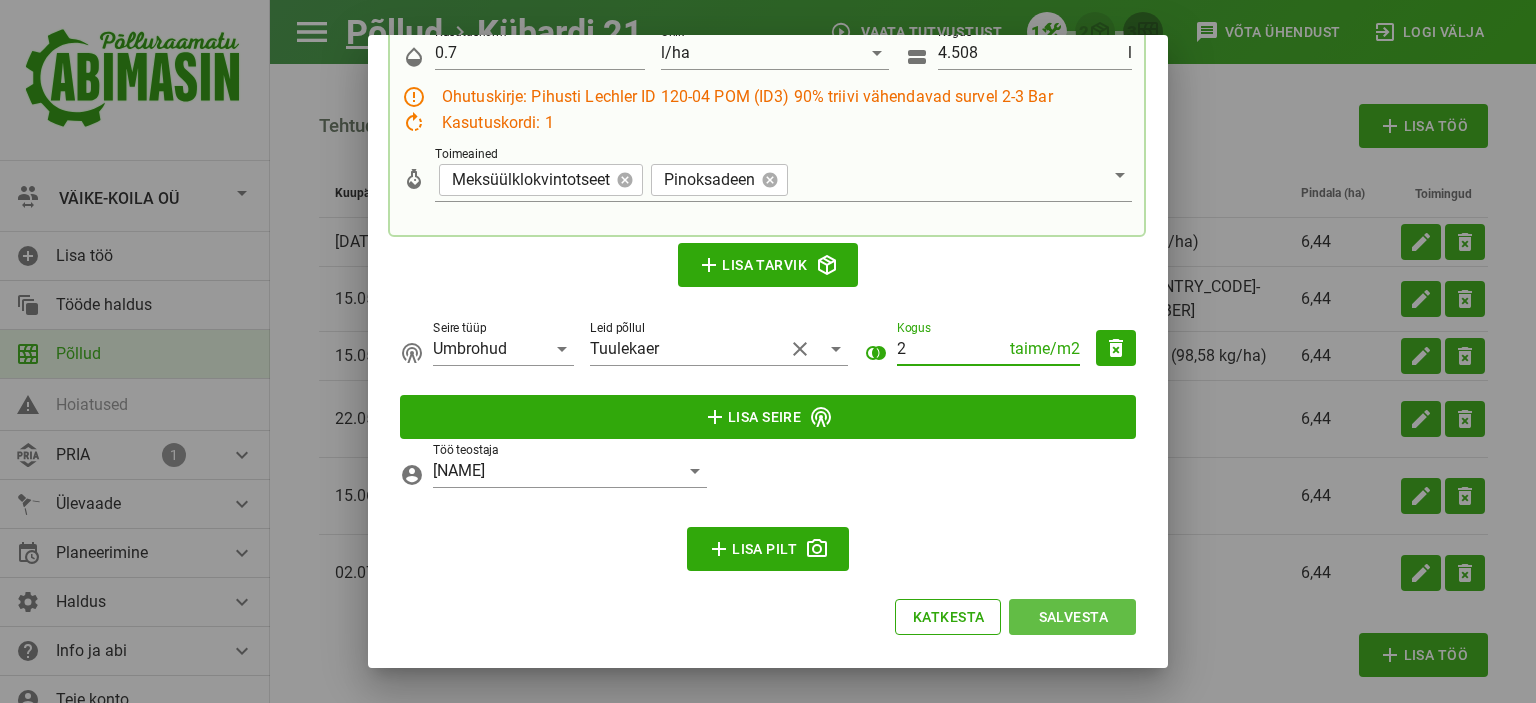 click on "Salvesta" at bounding box center (1072, 617) 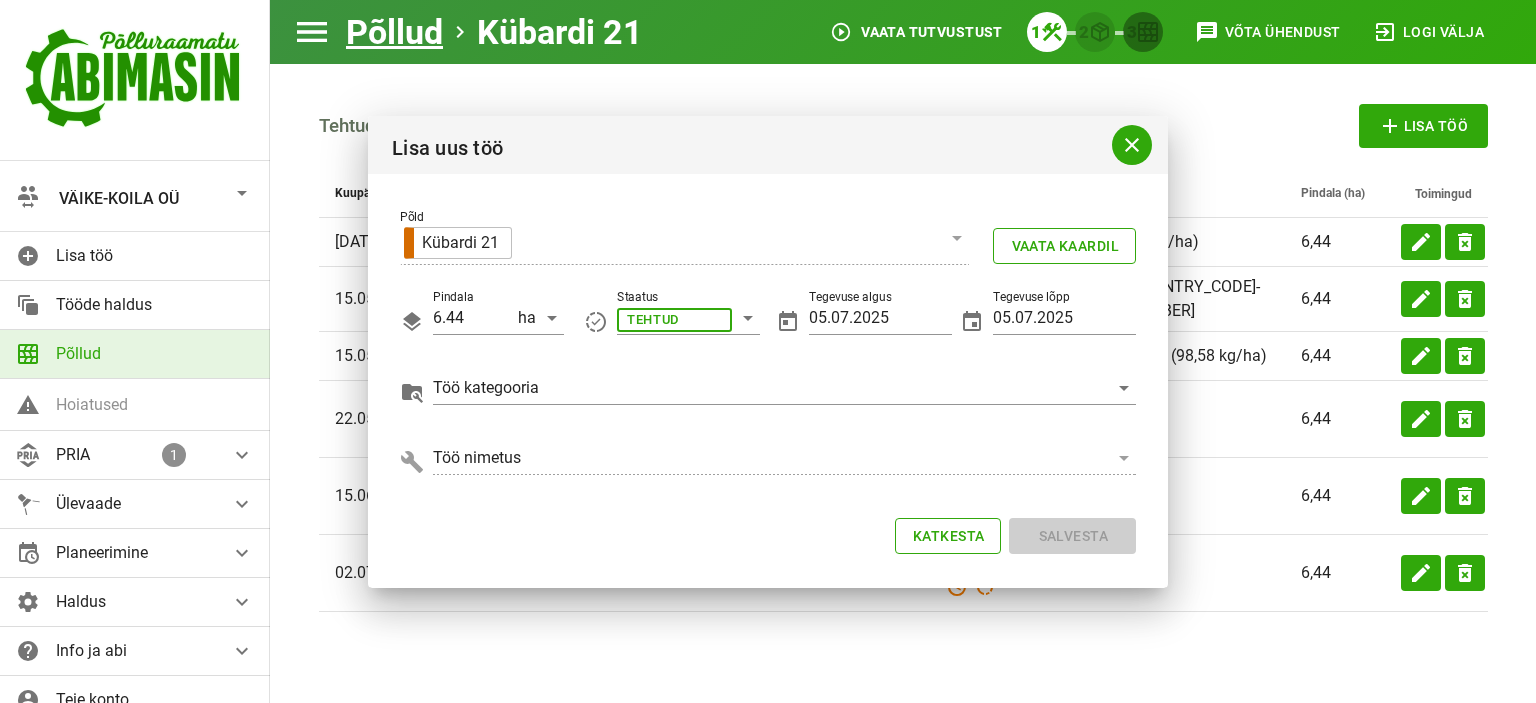 scroll, scrollTop: 0, scrollLeft: 0, axis: both 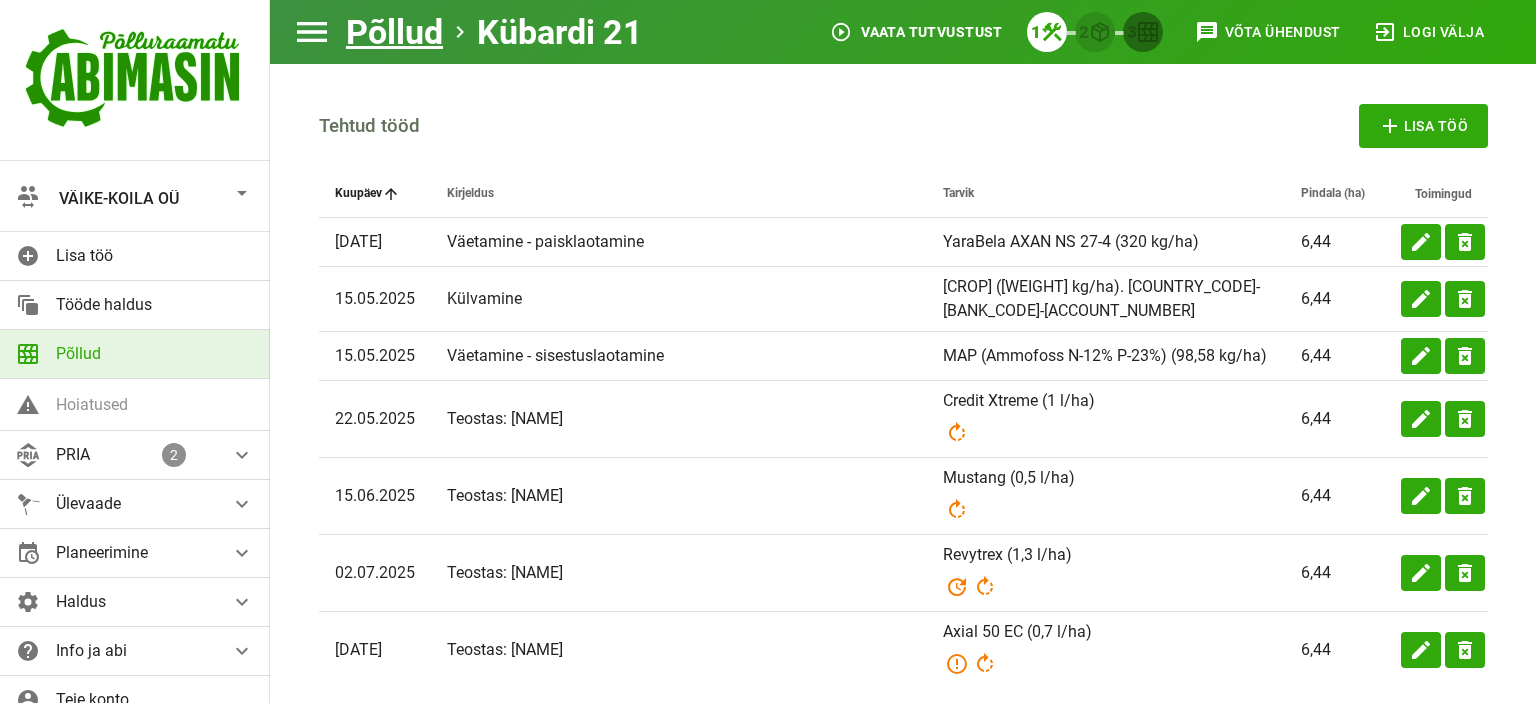 click at bounding box center [242, 193] 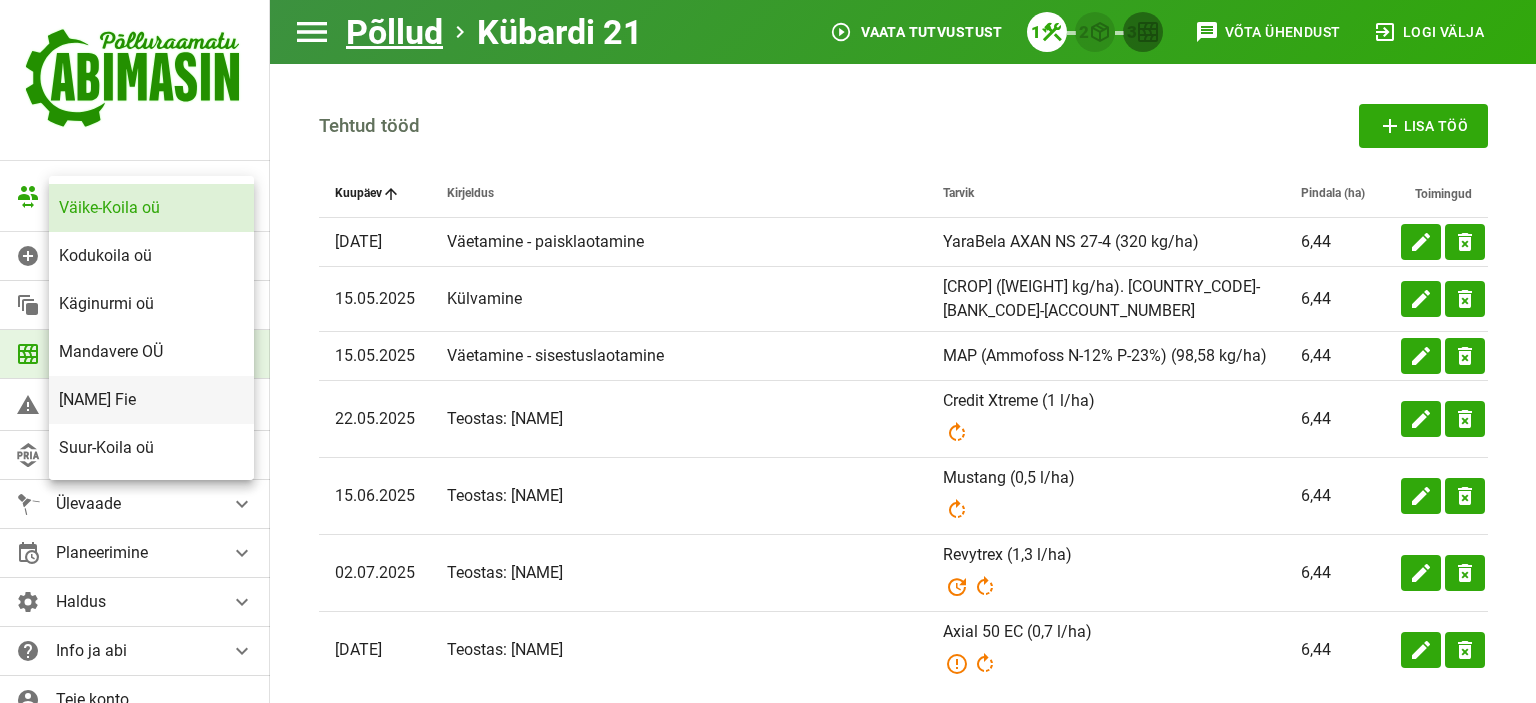 click on "Meelis Pohlak Fie" at bounding box center [151, 400] 